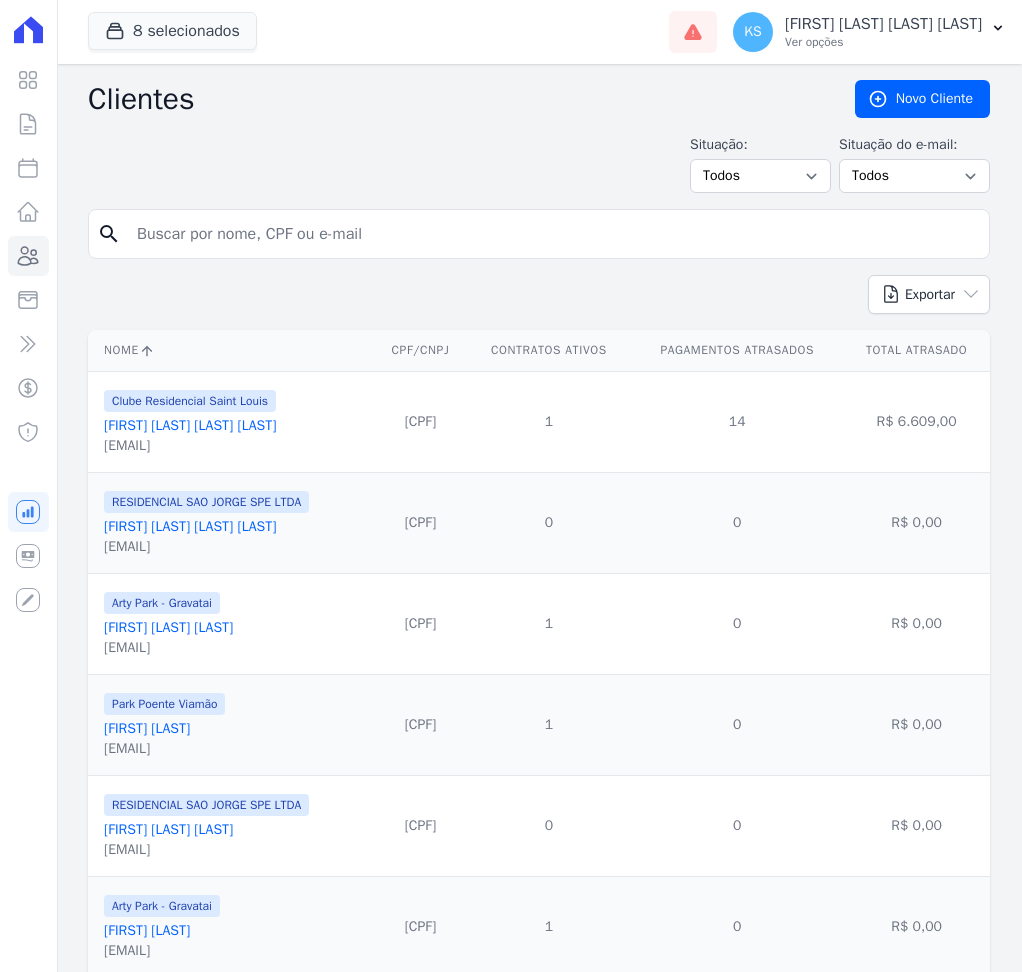 scroll, scrollTop: 0, scrollLeft: 0, axis: both 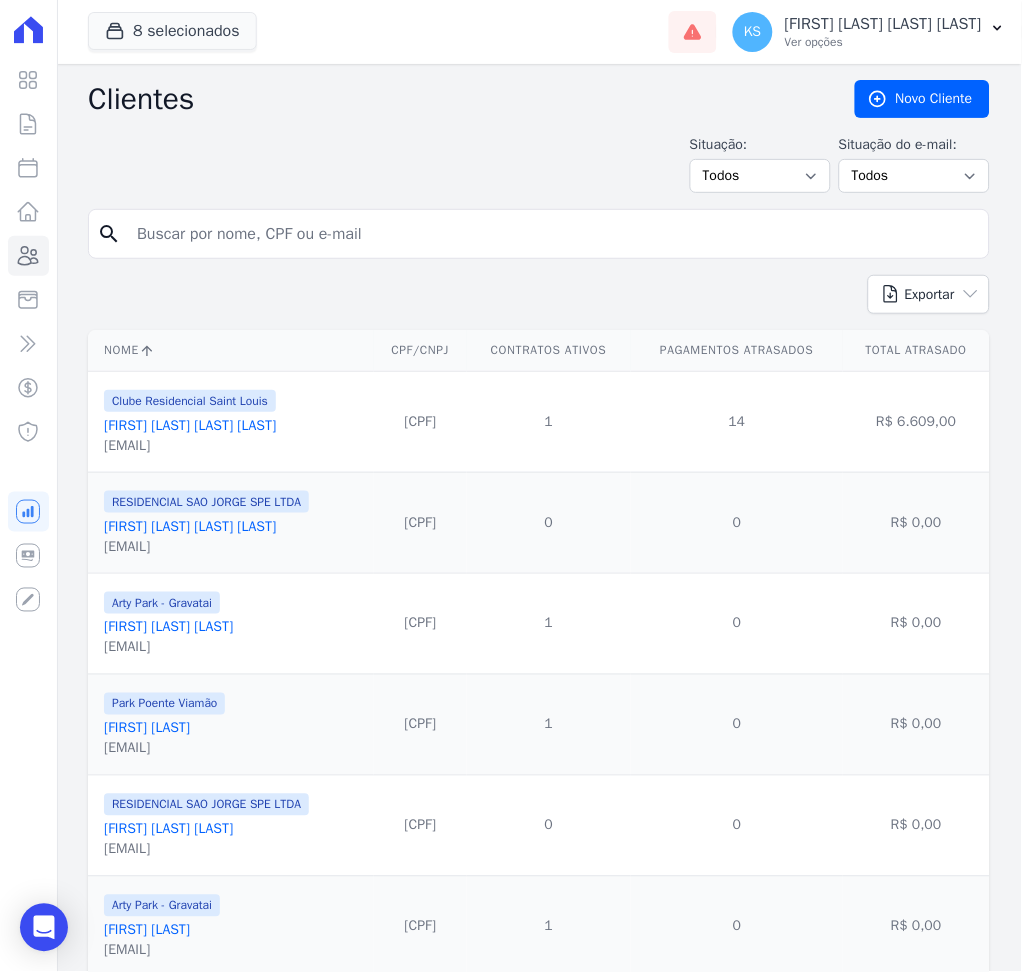 drag, startPoint x: 348, startPoint y: 208, endPoint x: 346, endPoint y: 242, distance: 34.058773 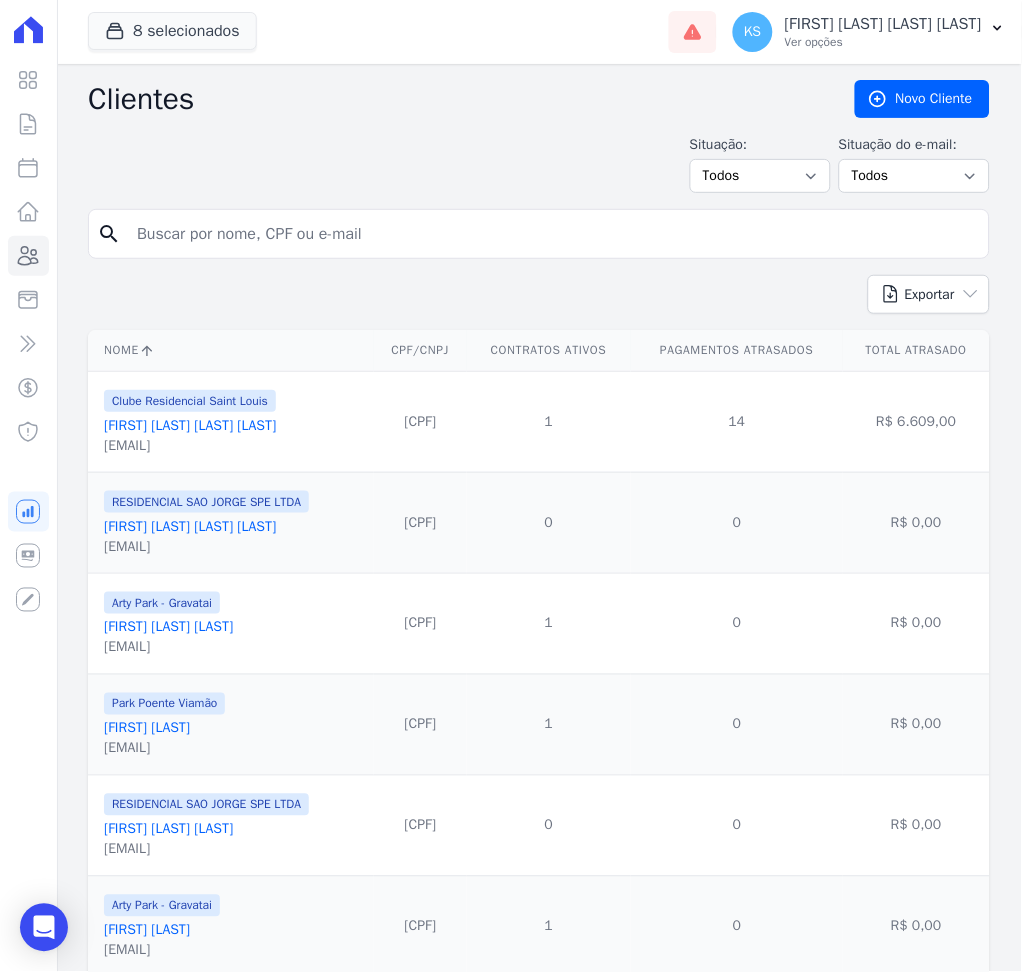 click at bounding box center [553, 234] 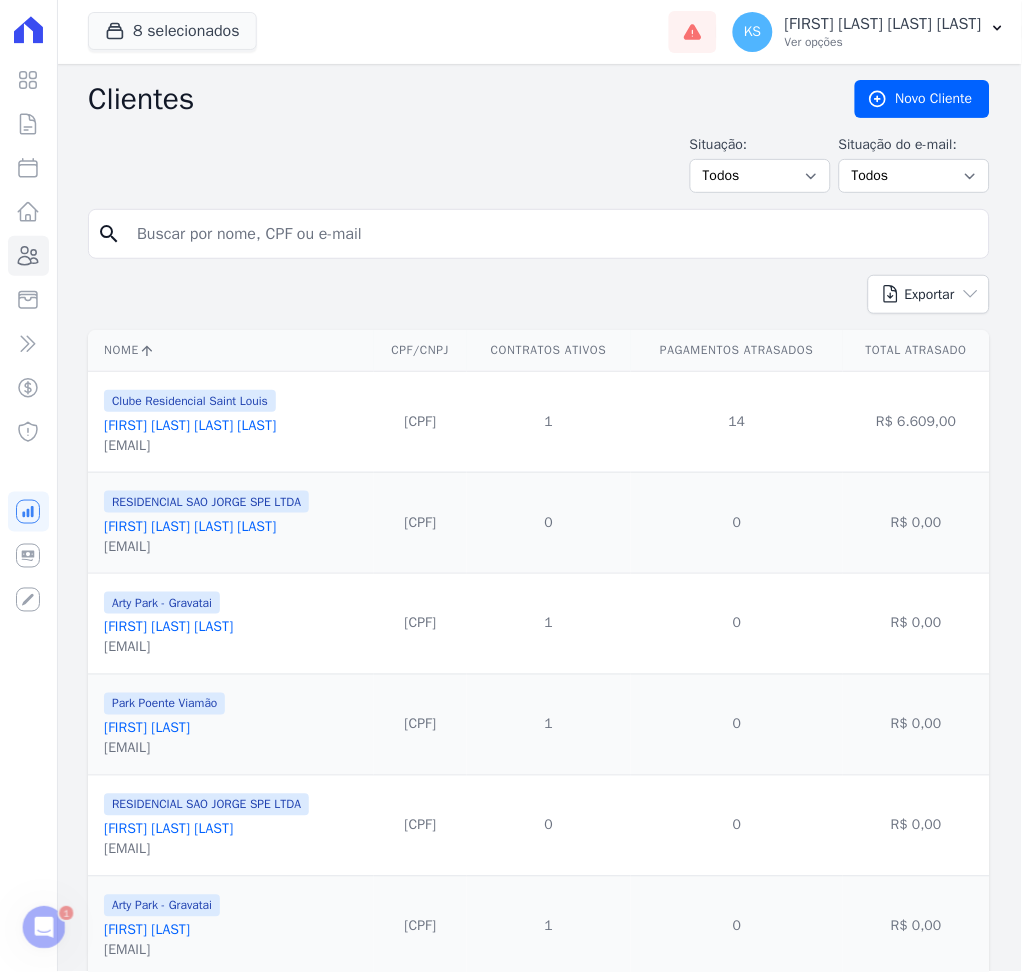 scroll, scrollTop: 0, scrollLeft: 0, axis: both 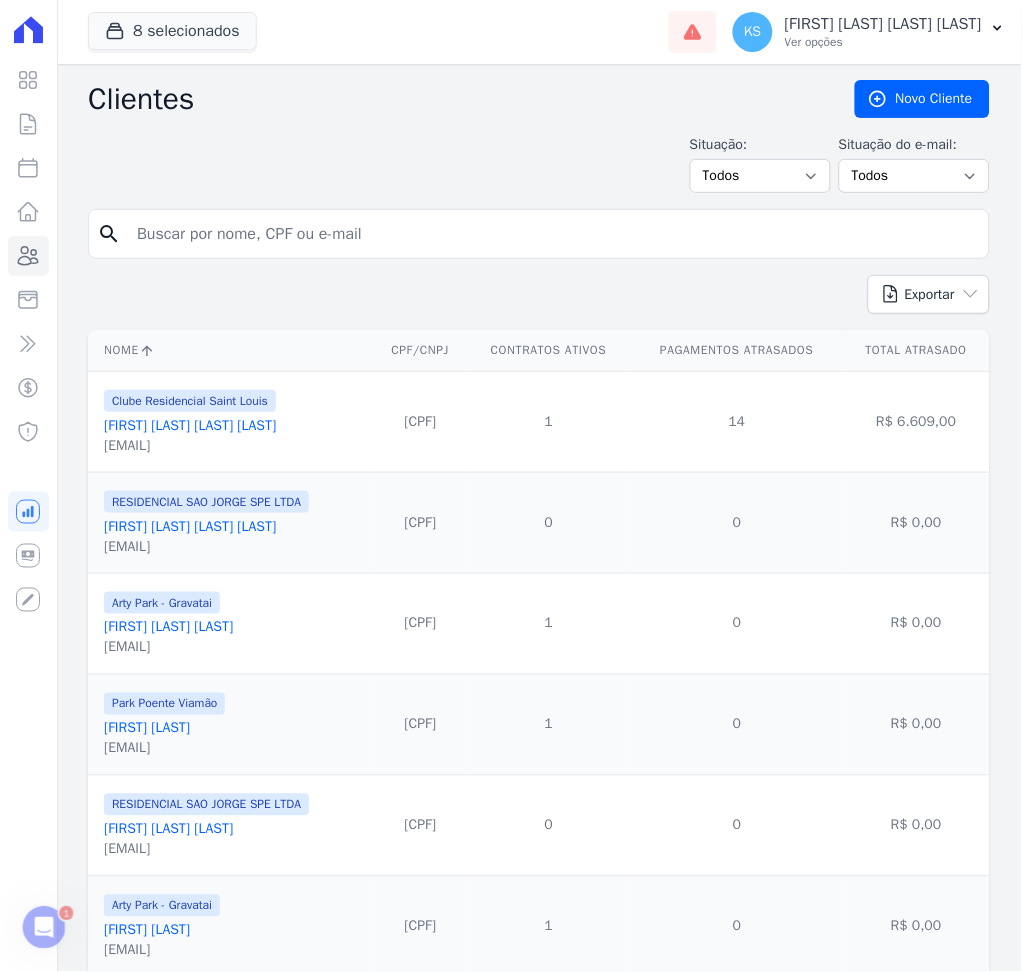 paste on "[FIRST] [LAST]" 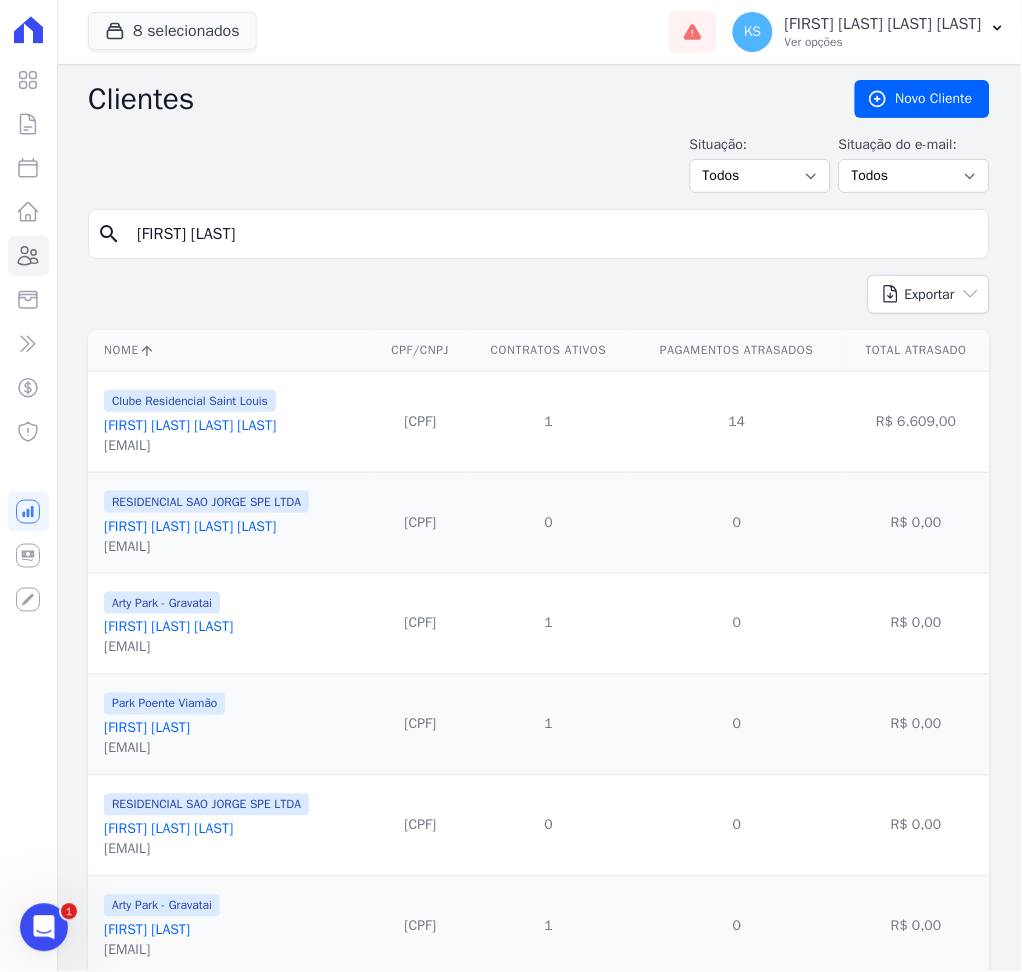 type on "[FIRST] [LAST]" 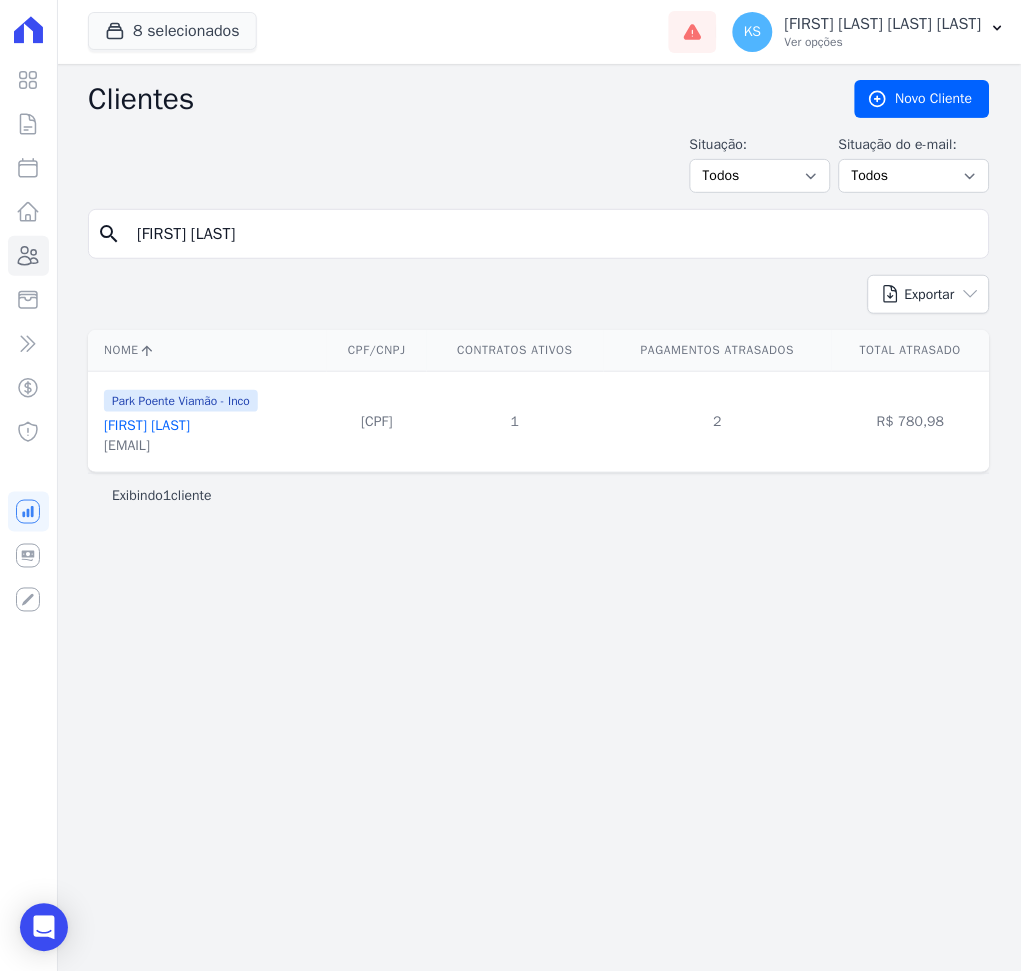drag, startPoint x: 497, startPoint y: 205, endPoint x: 496, endPoint y: 225, distance: 20.024984 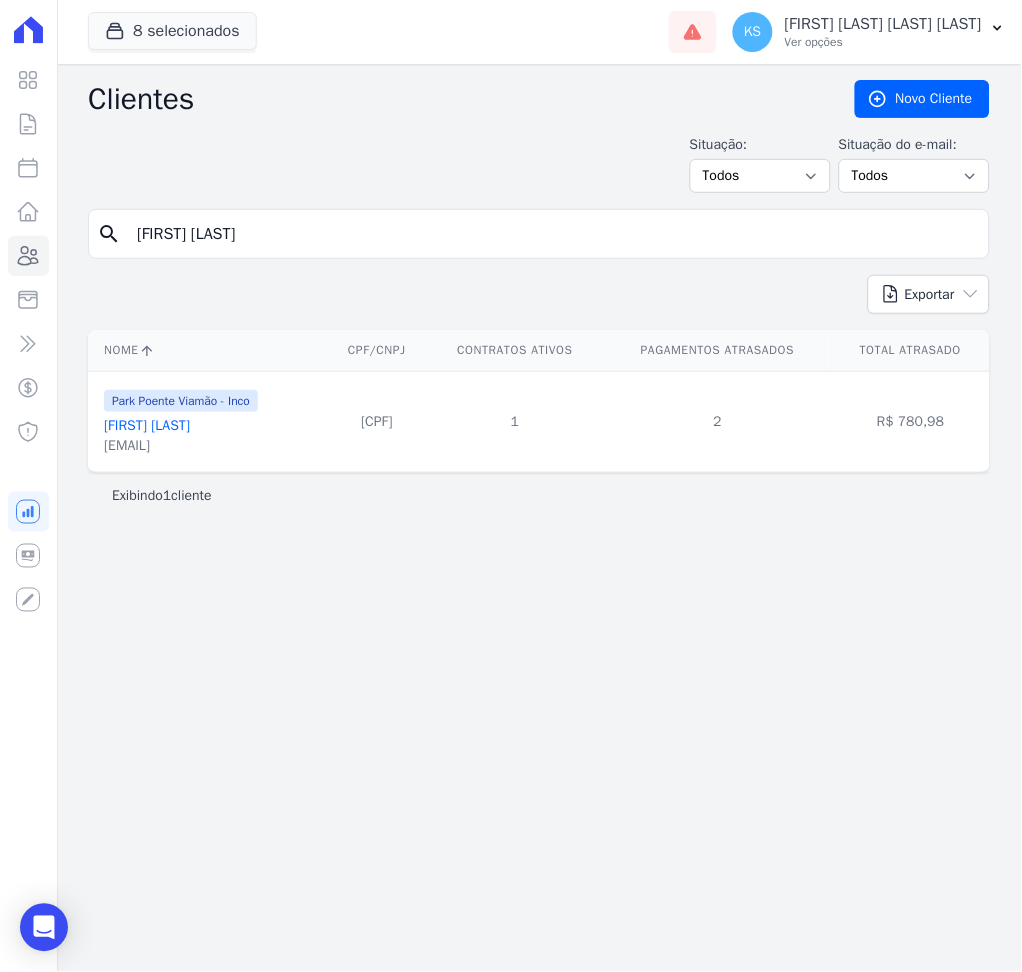 click on "Clientes
Novo Cliente
Situação:
Todos
Adimplentes
Inadimplentes
Situação do e-mail:
Todos
Confirmado
Não confirmado
search
[FIRST] [LAST]
Exportar
PDF
CSV
Dimob 2024
Nome
CPF/CNPJ
Contratos Ativos
Pagamentos Atrasados" at bounding box center (539, 518) 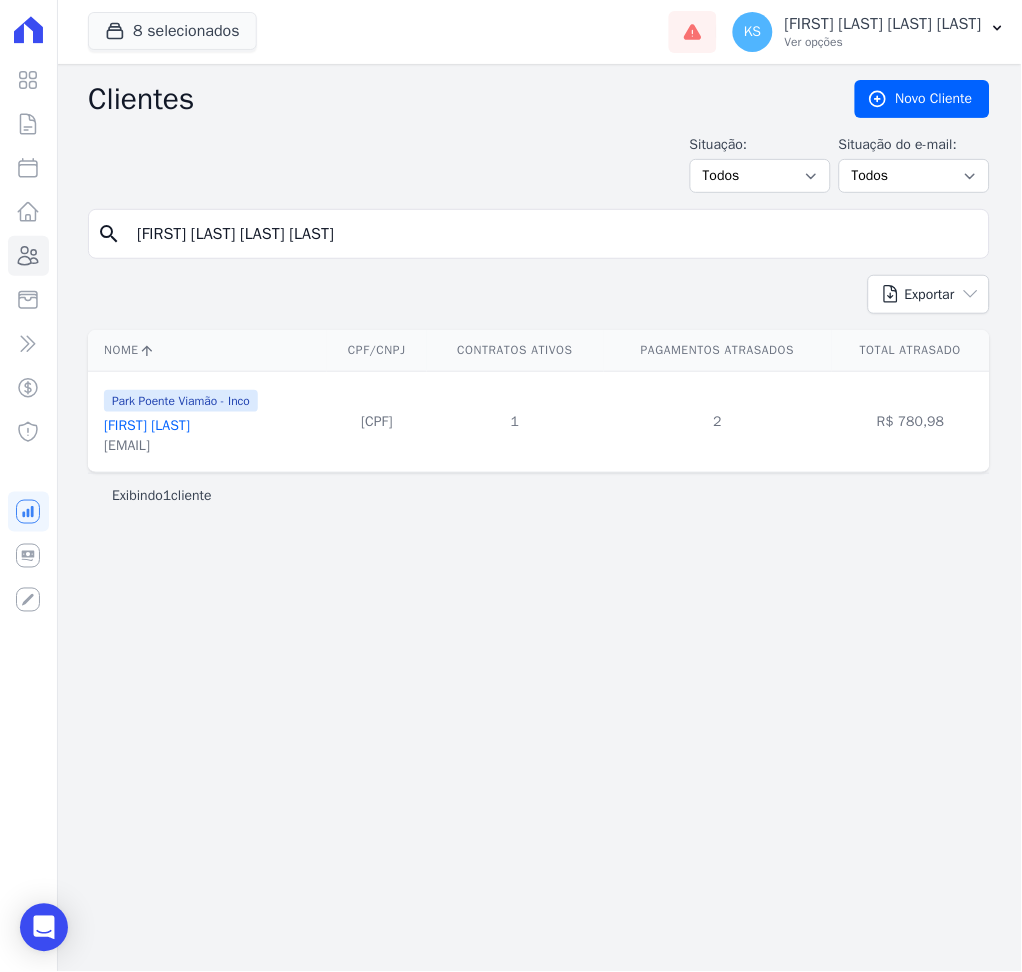 type on "[FIRST] [LAST] [LAST] [LAST]" 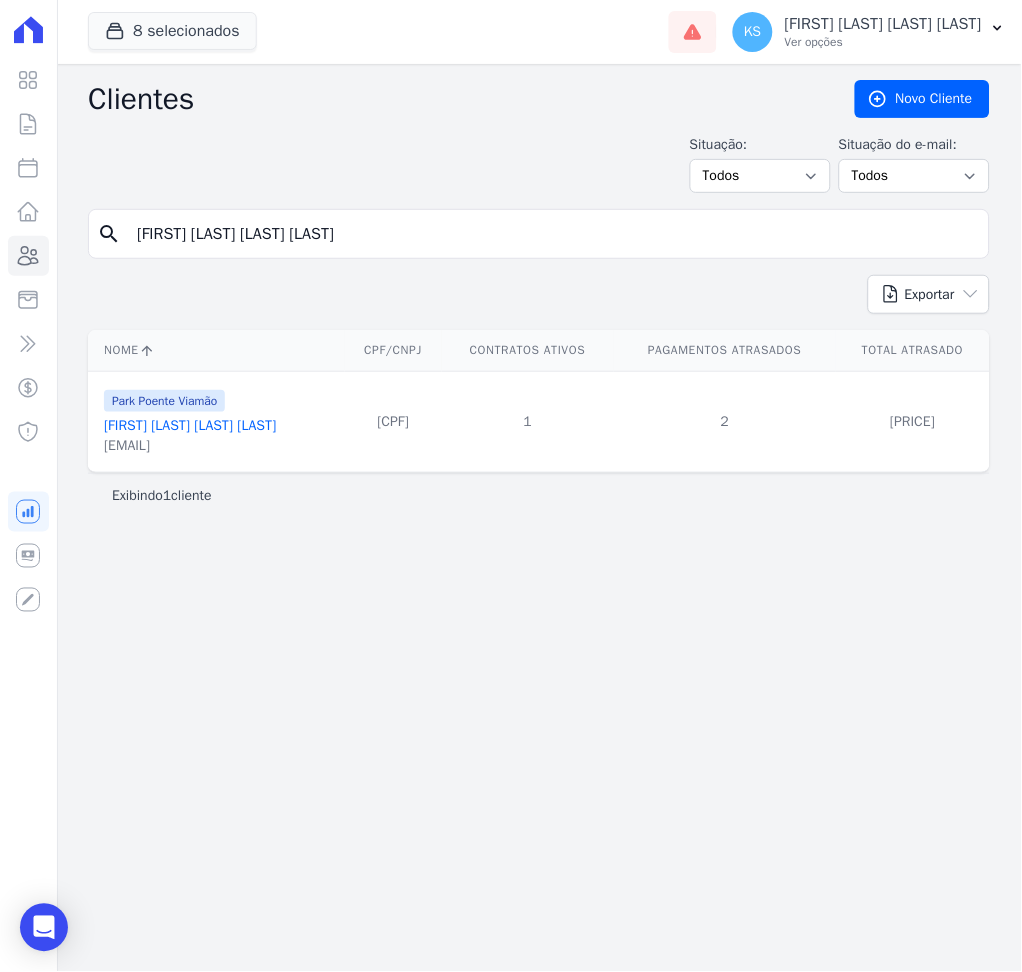 click on "[FIRST] [LAST] [LAST] [LAST]" at bounding box center (190, 425) 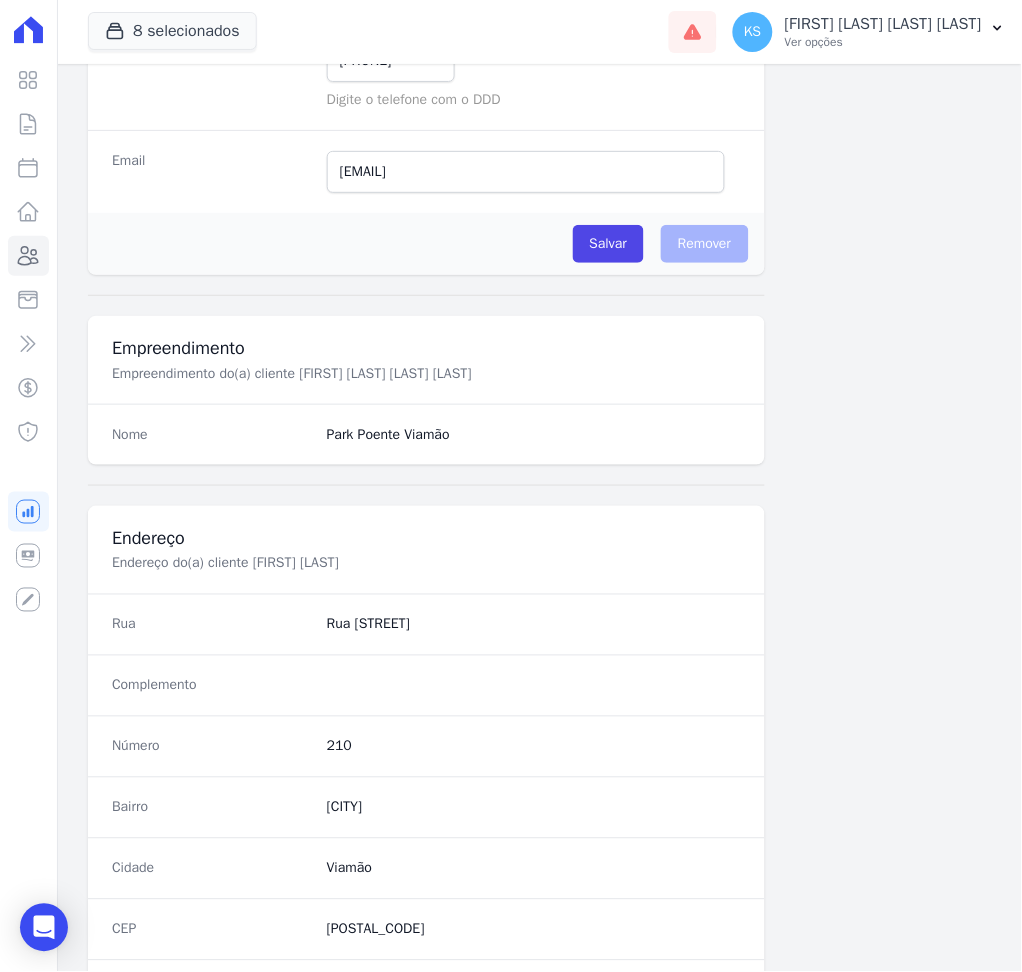 scroll, scrollTop: 838, scrollLeft: 0, axis: vertical 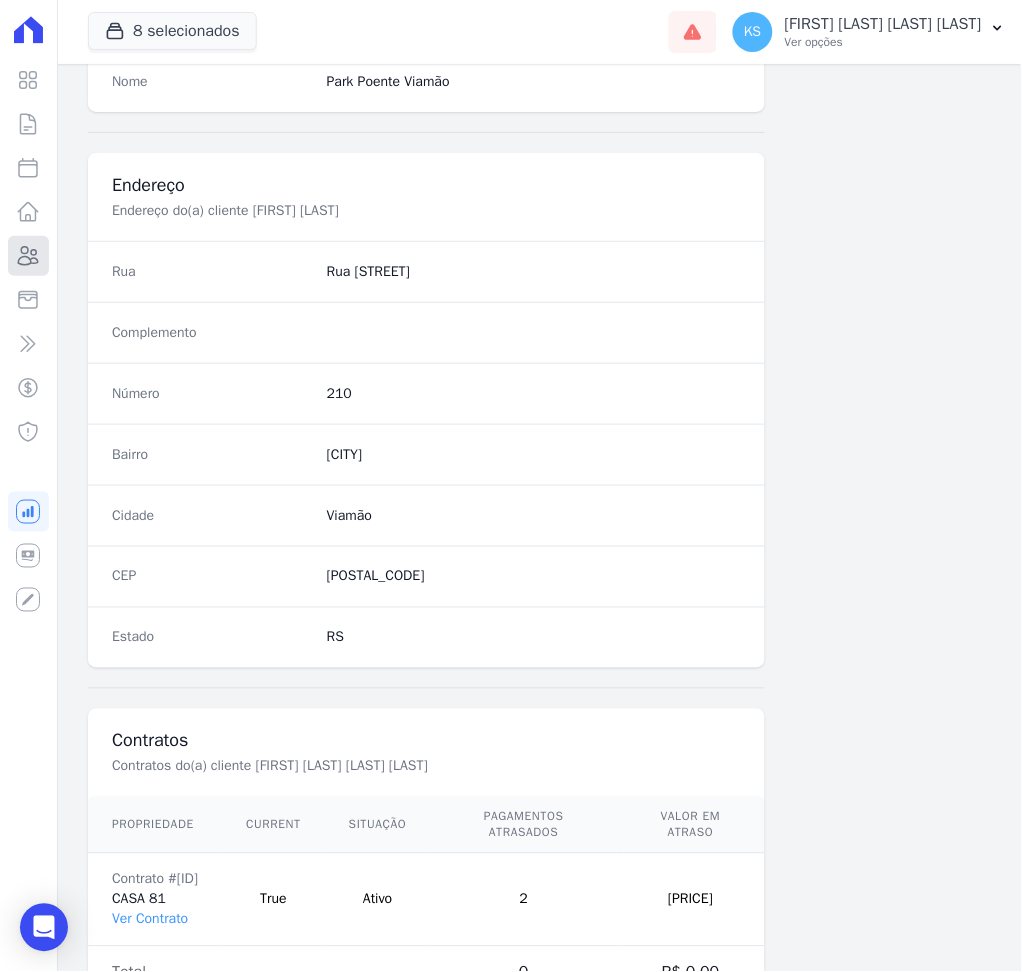 click 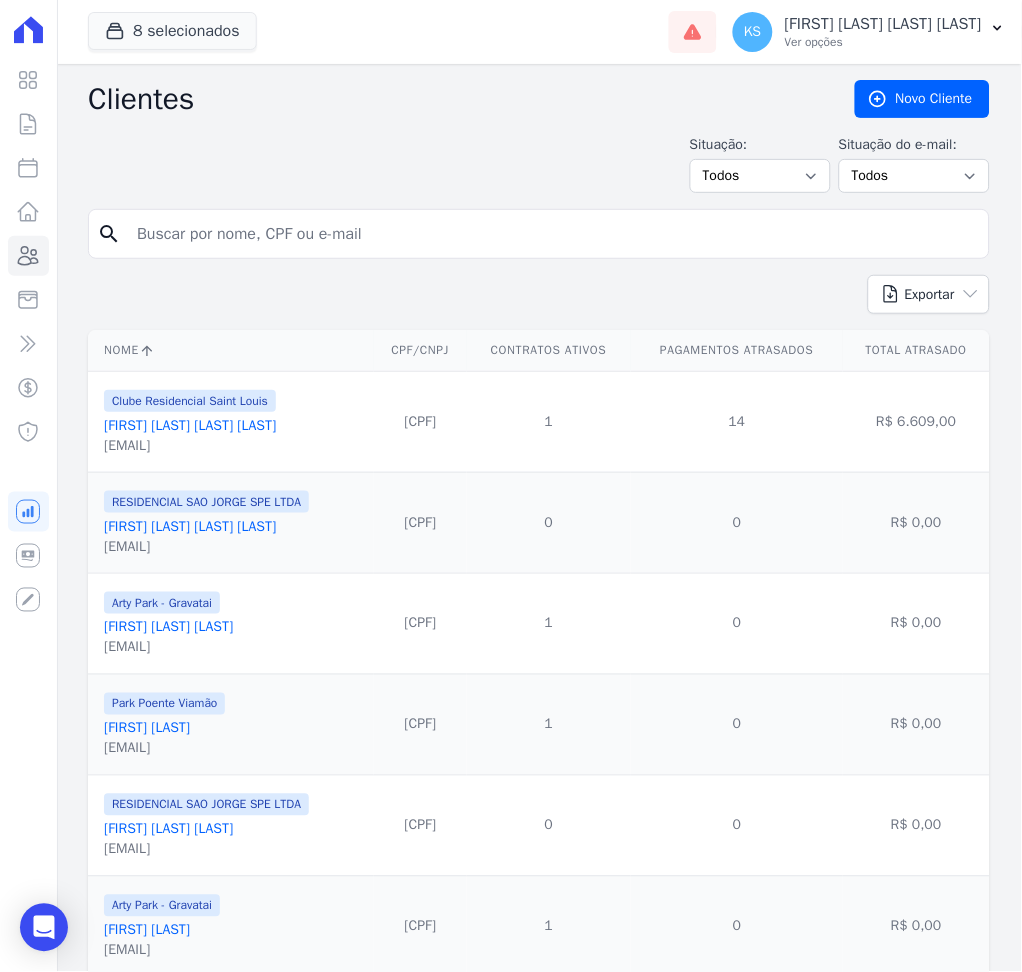 click at bounding box center (553, 234) 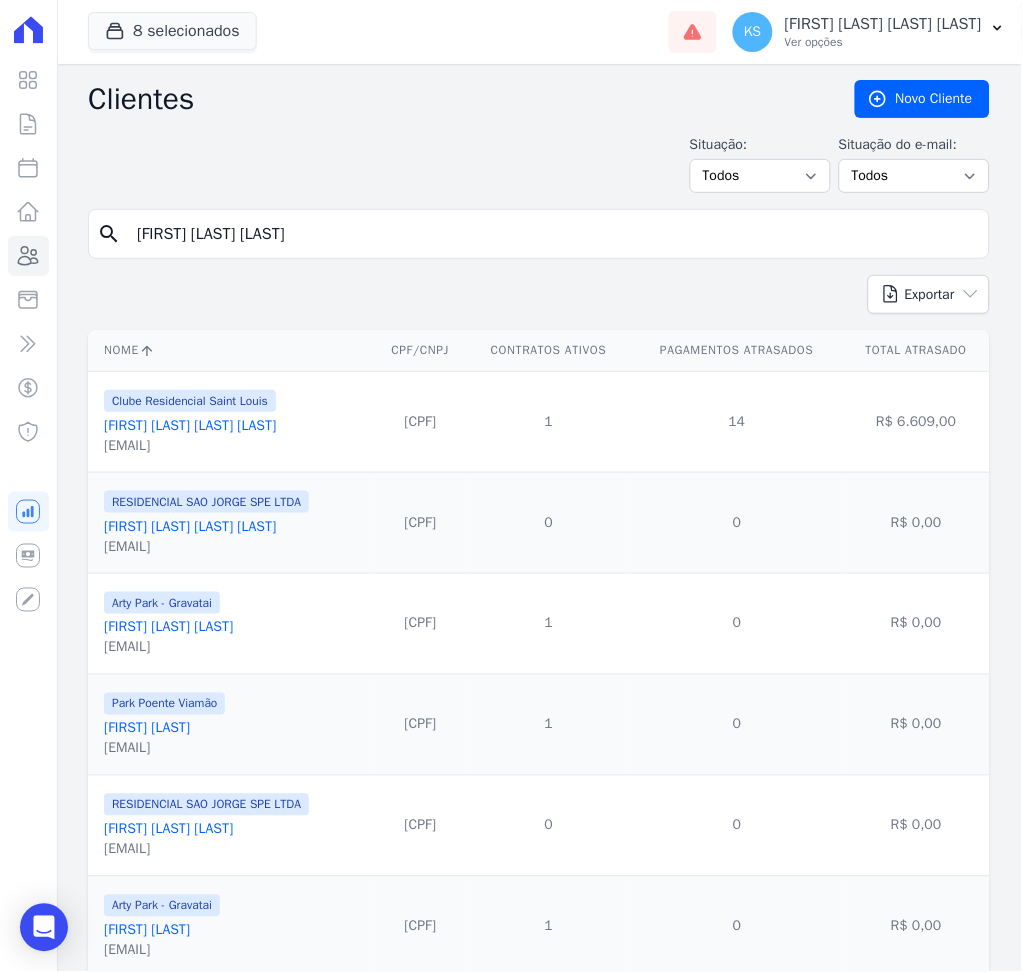 type on "[FIRST] [LAST] [LAST]" 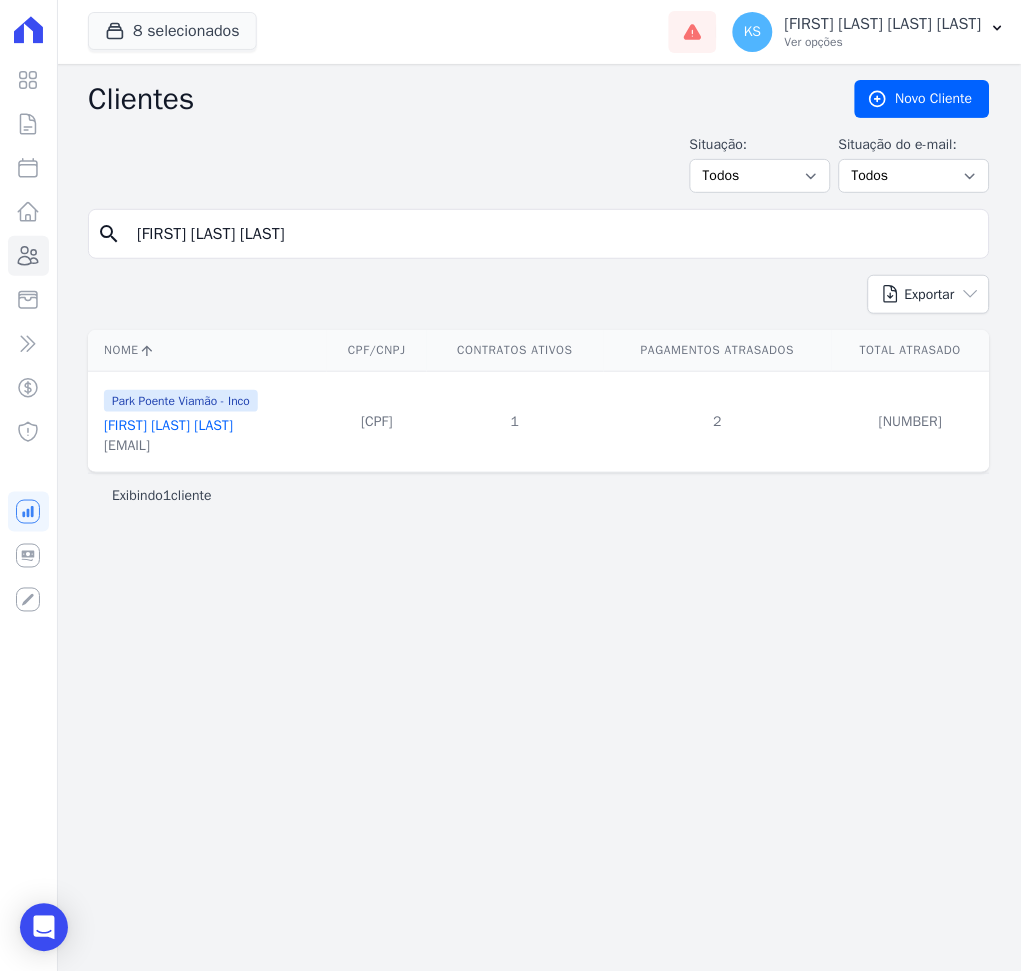 click on "[FIRST] [LAST] [LAST]" at bounding box center (553, 234) 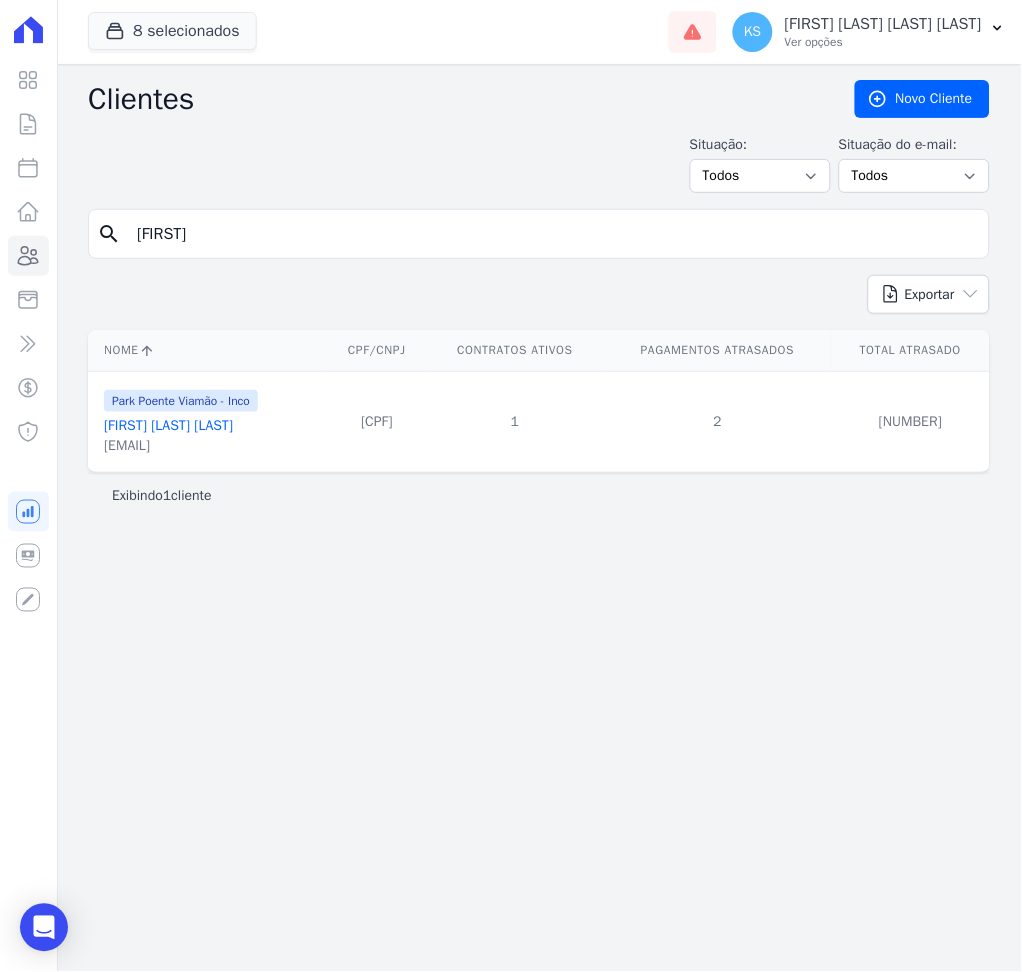 type on "[FIRST]" 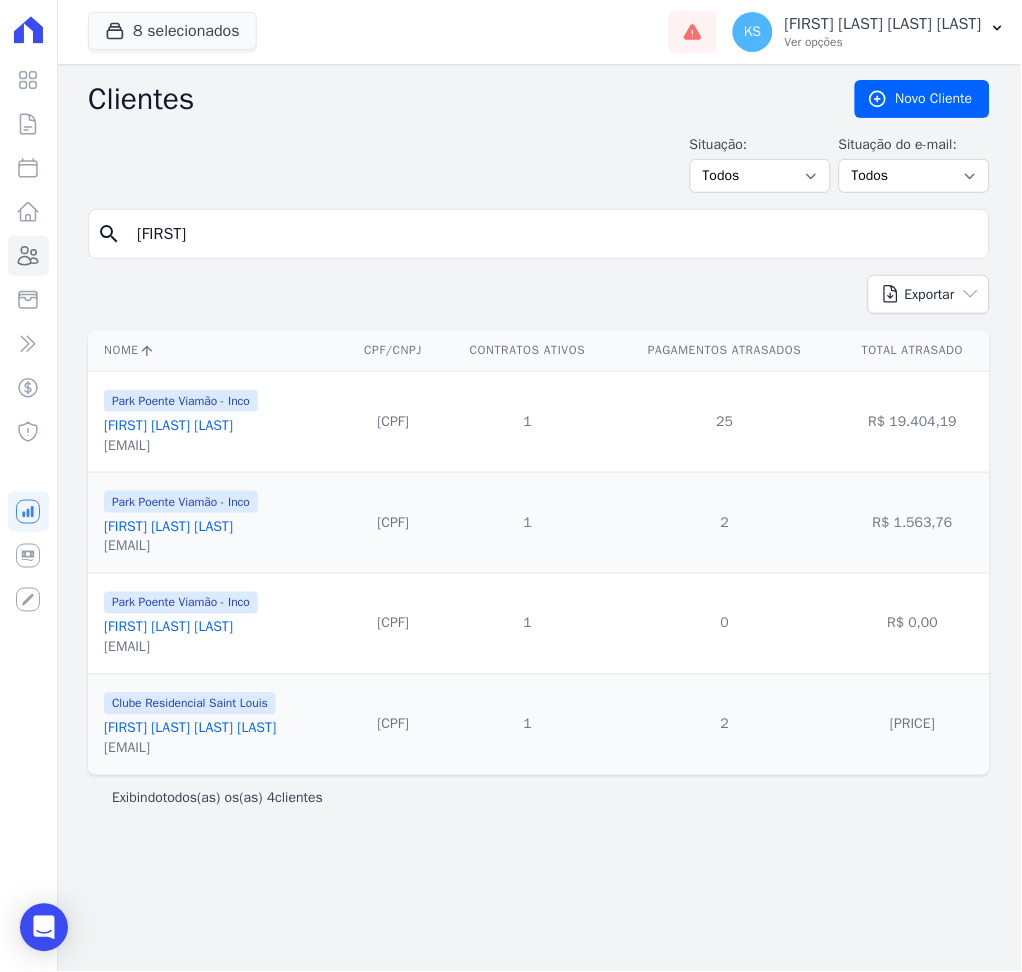 click on "[FIRST] [LAST] [LAST]" at bounding box center (168, 526) 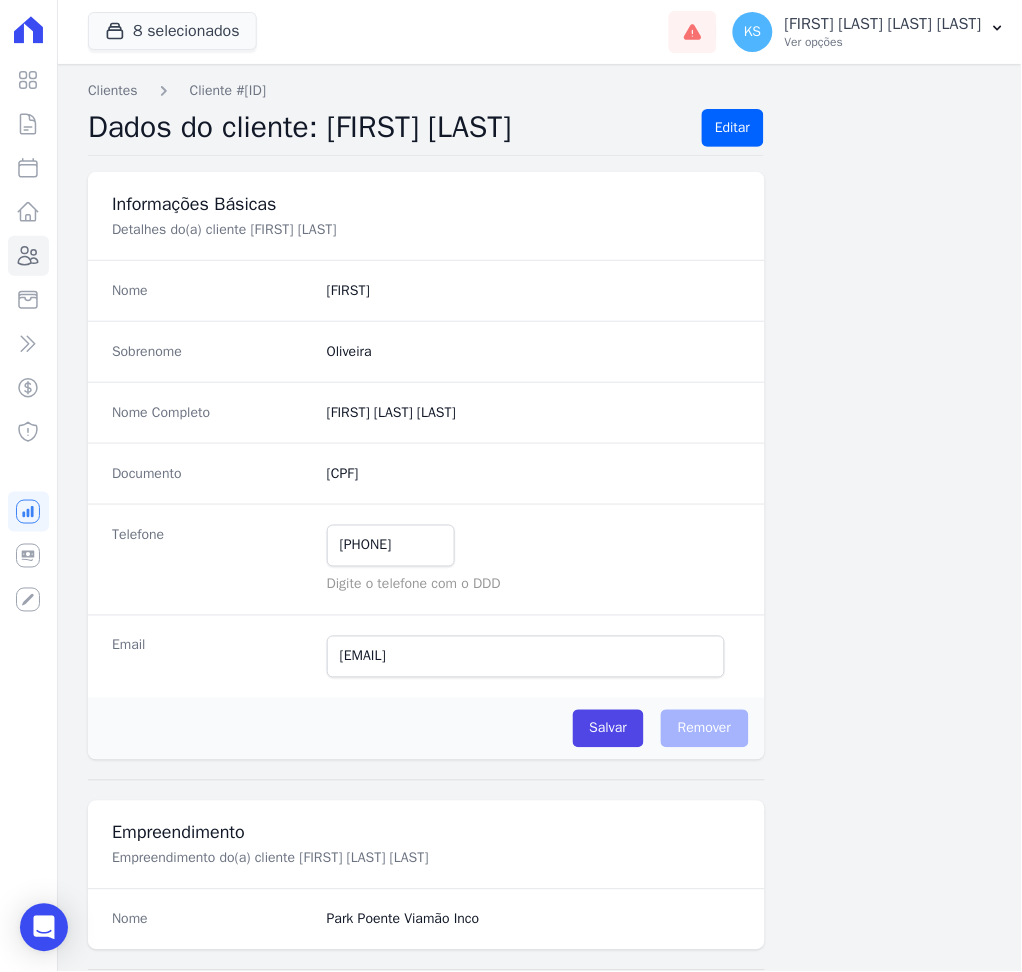 scroll, scrollTop: 916, scrollLeft: 0, axis: vertical 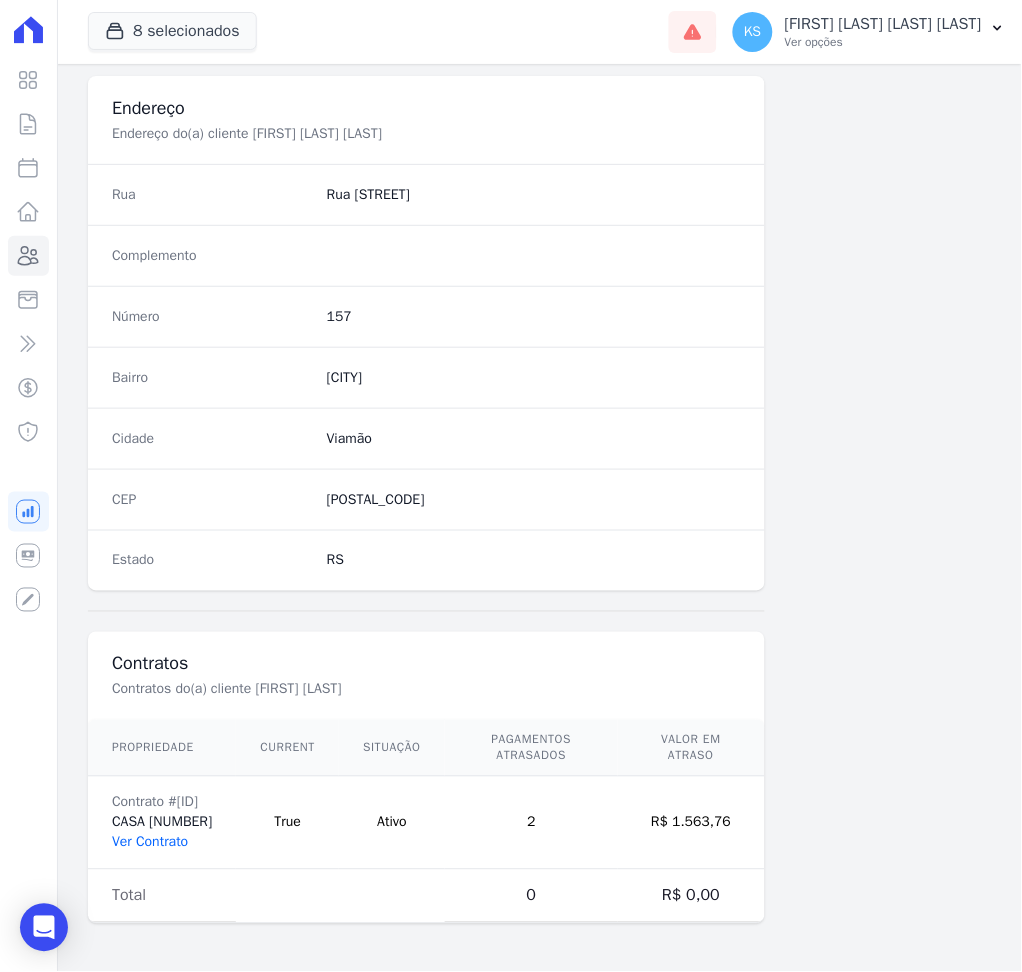 click on "Ver Contrato" at bounding box center [150, 842] 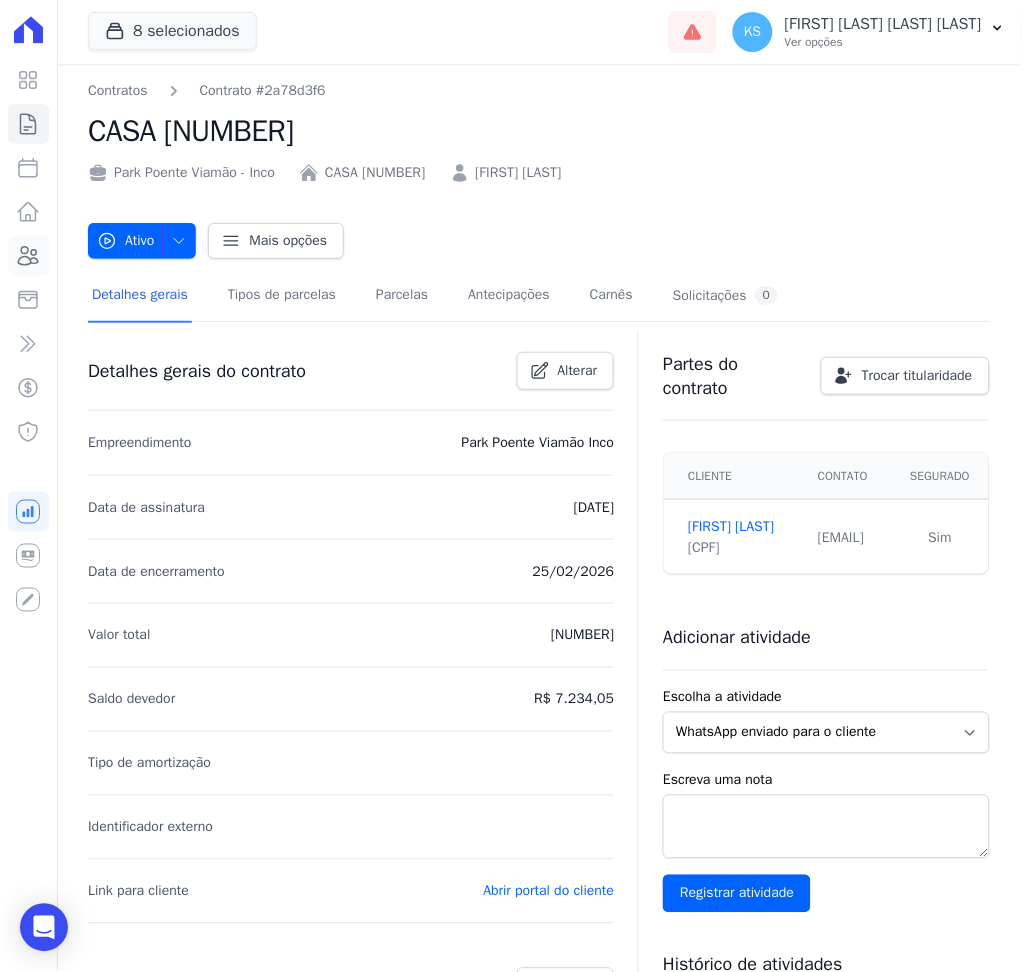 click 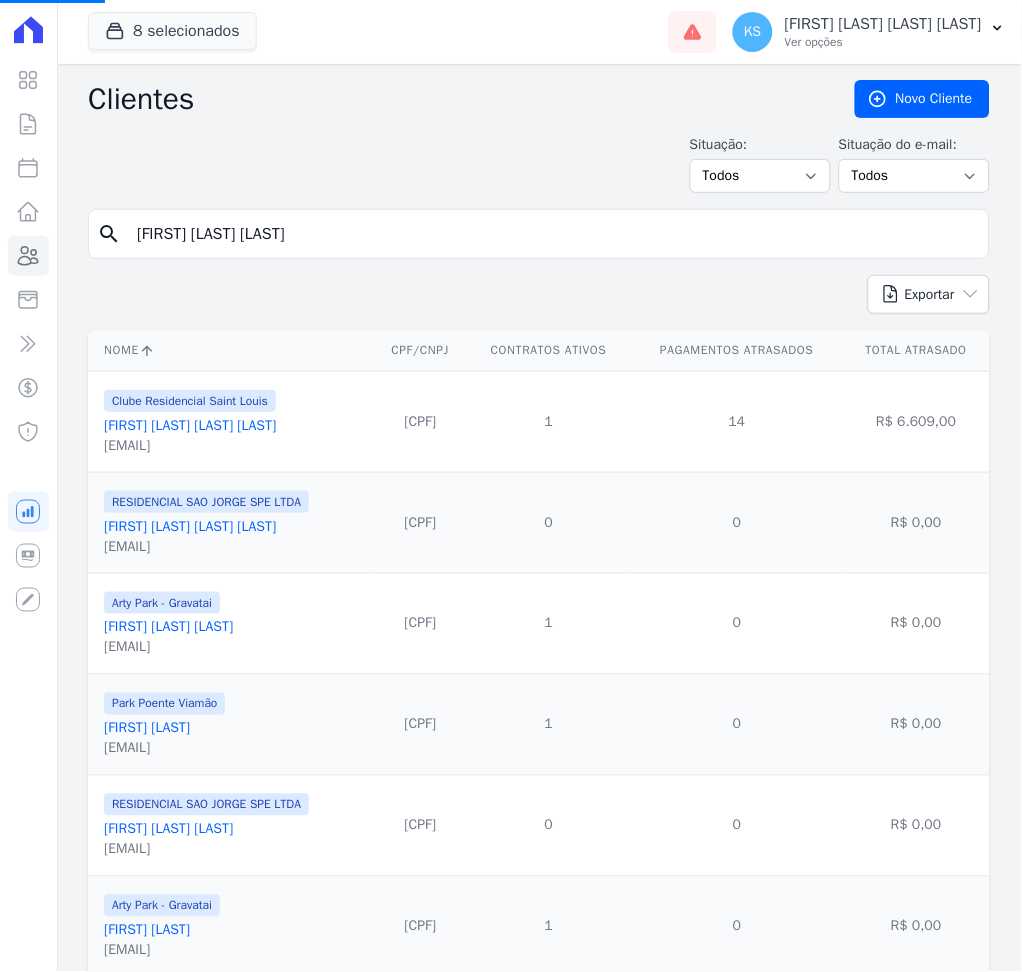 click on "[FIRST] [LAST] [LAST]" at bounding box center [553, 234] 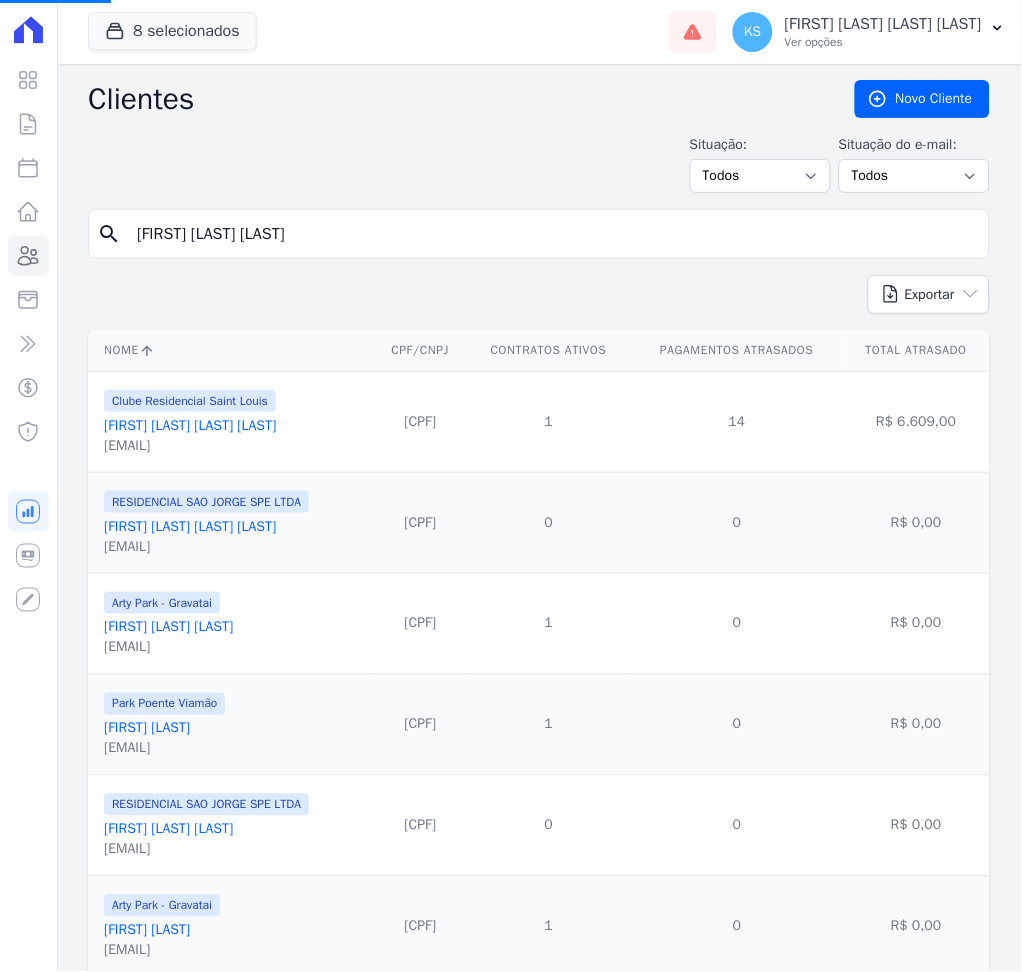 click on "[FIRST] [LAST] [LAST]" at bounding box center (553, 234) 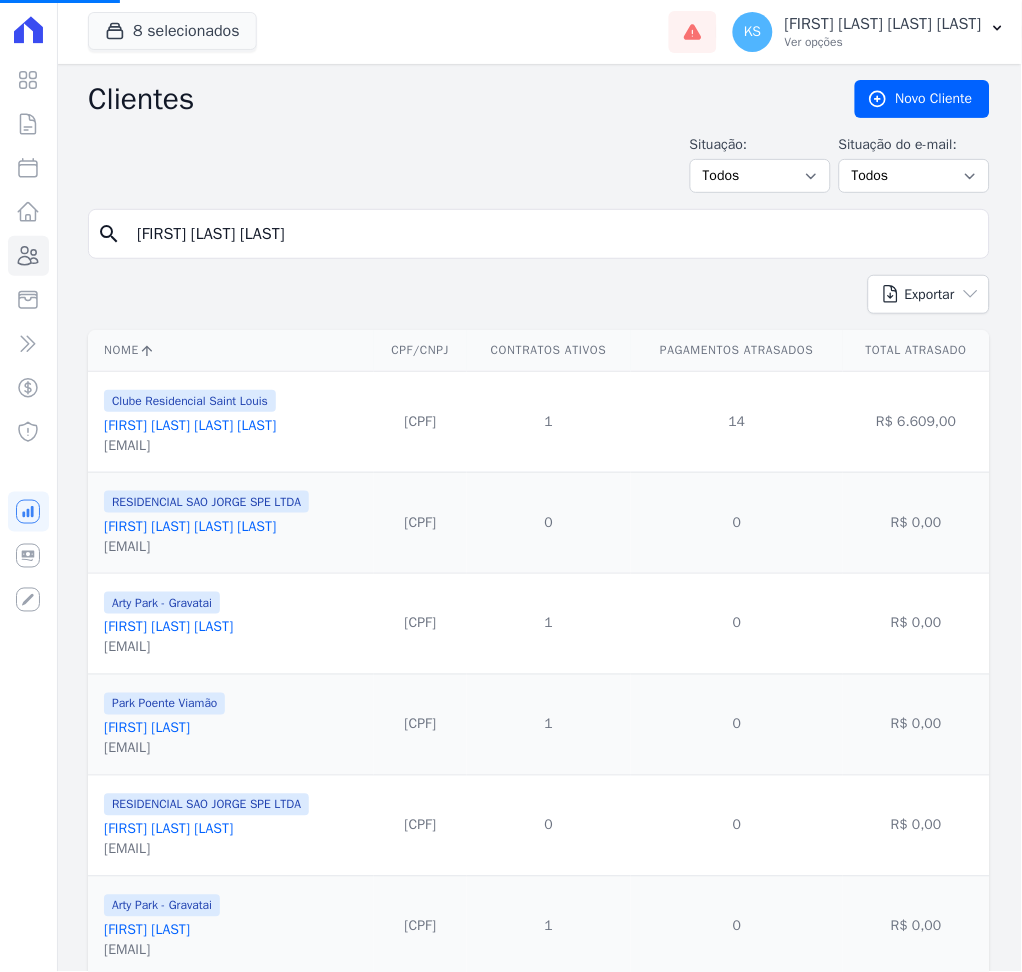 click on "[FIRST] [LAST] [LAST]" at bounding box center [553, 234] 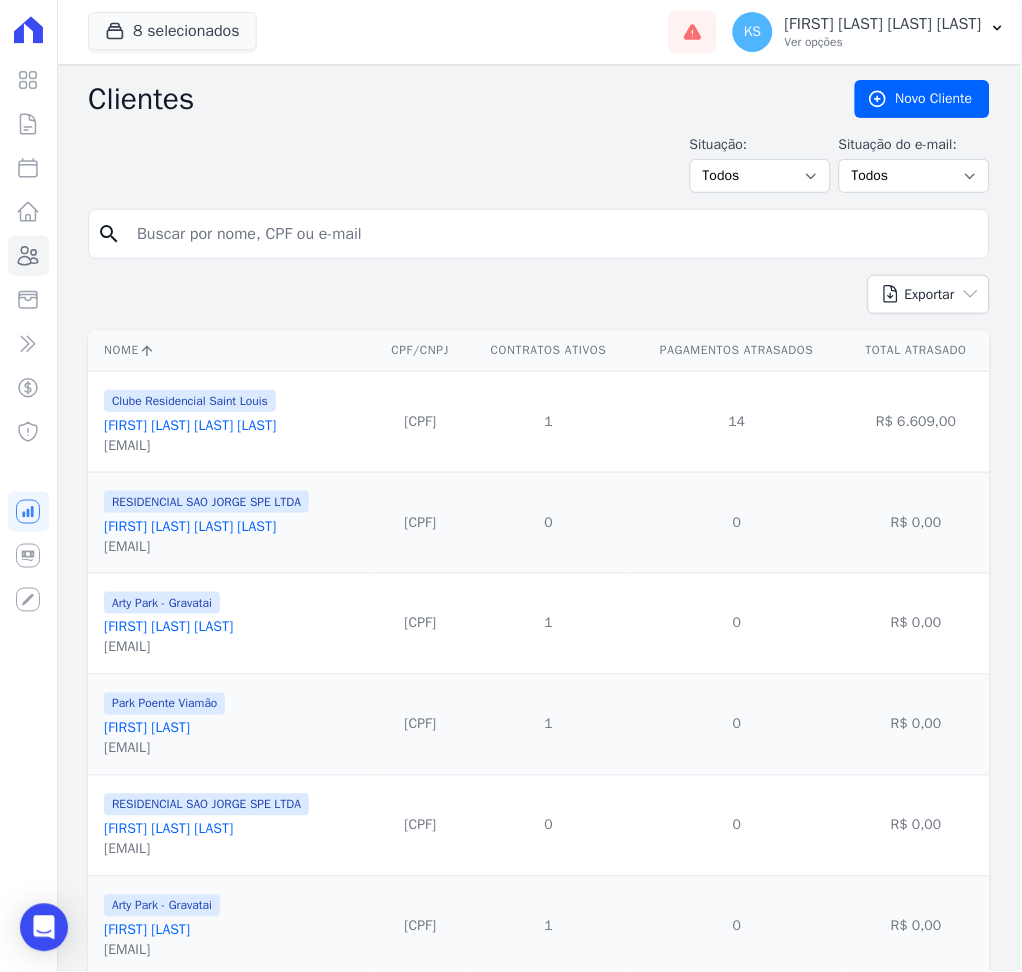click at bounding box center (553, 234) 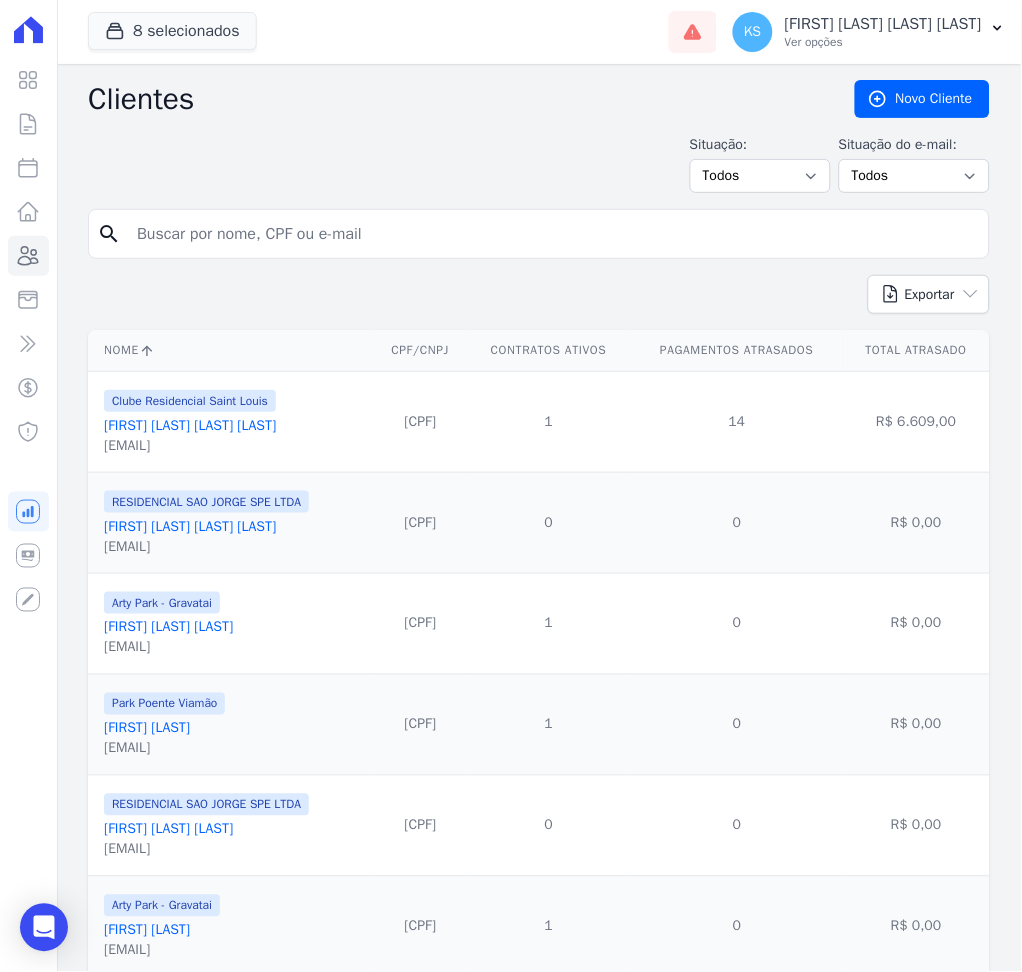 click at bounding box center (553, 234) 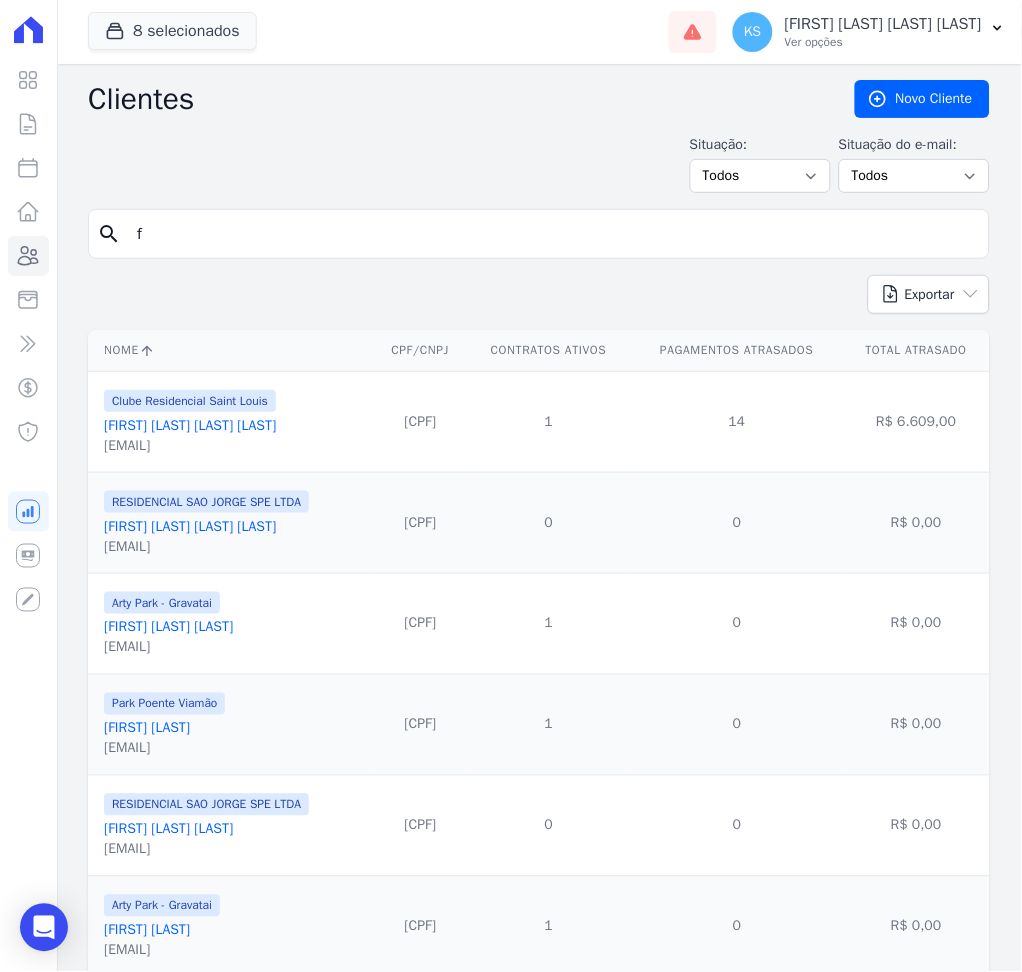 type on "[FIRST] [LAST] [LAST]" 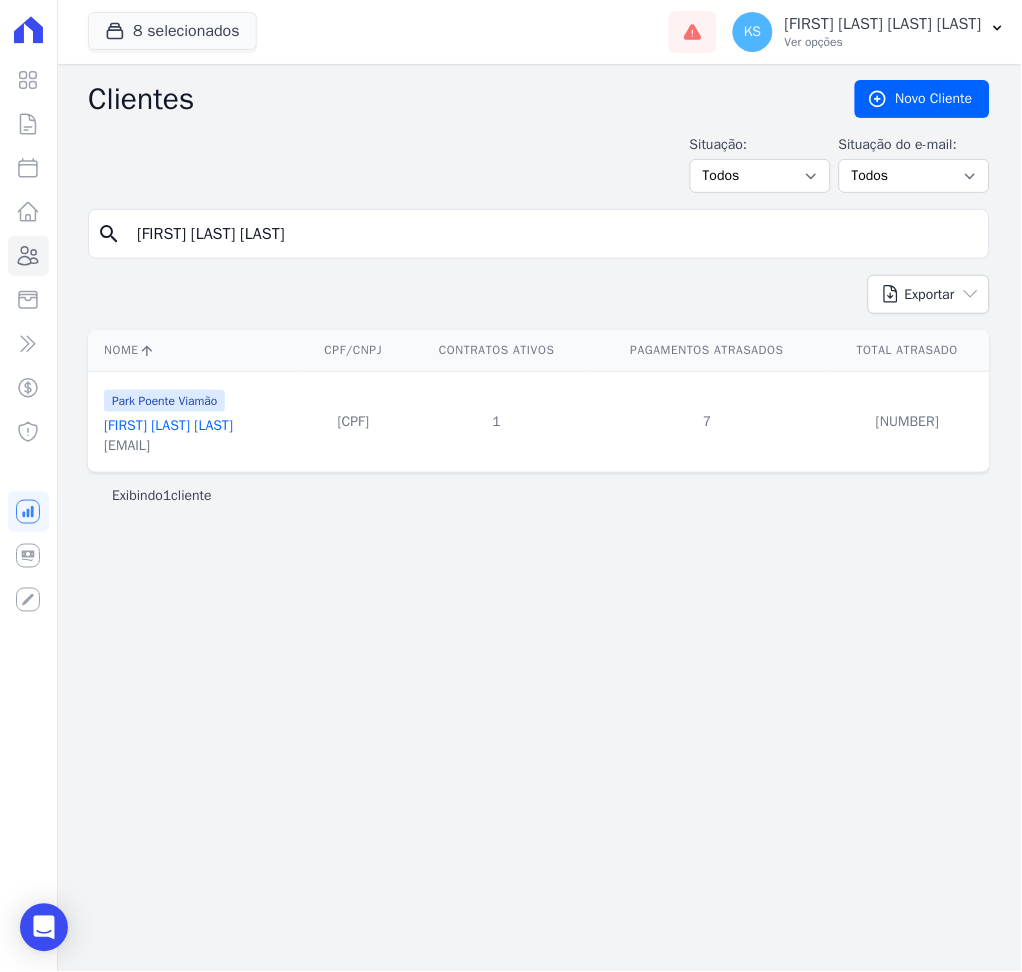 click on "[FIRST] [LAST] [LAST]" at bounding box center [168, 425] 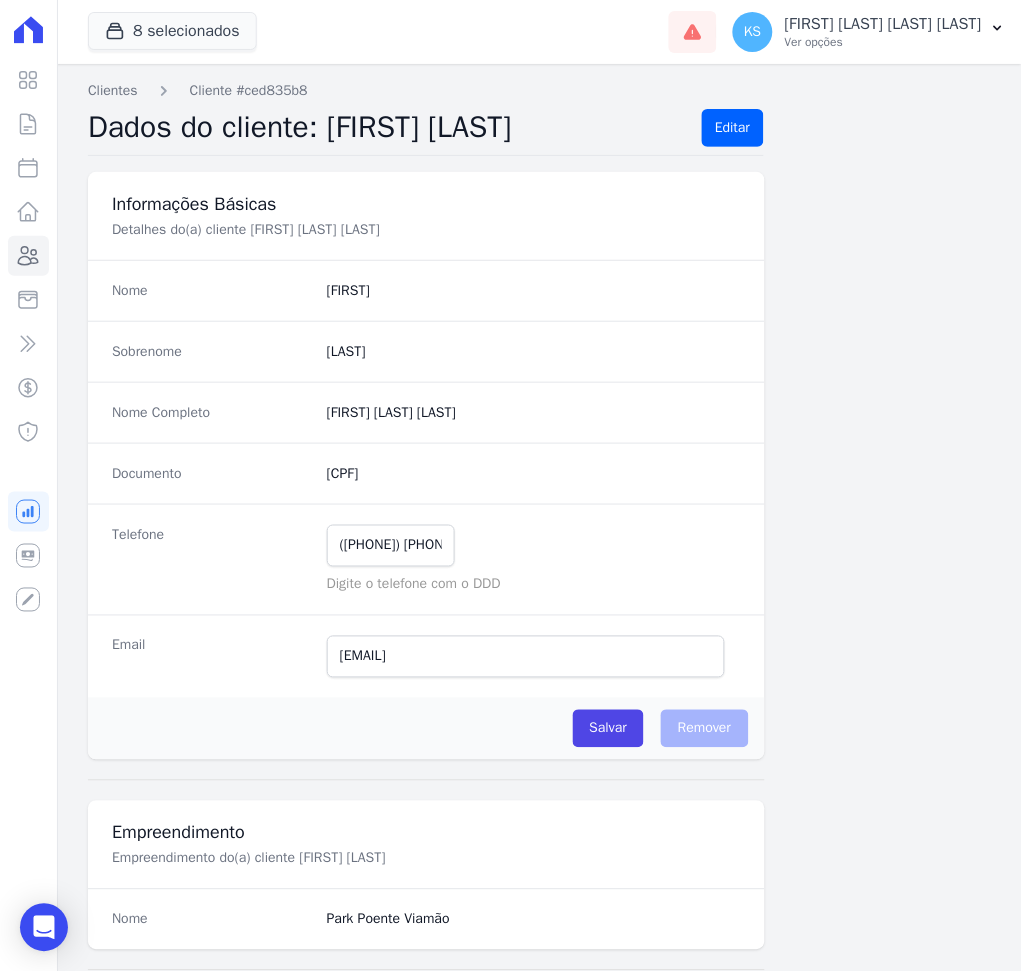 scroll, scrollTop: 794, scrollLeft: 0, axis: vertical 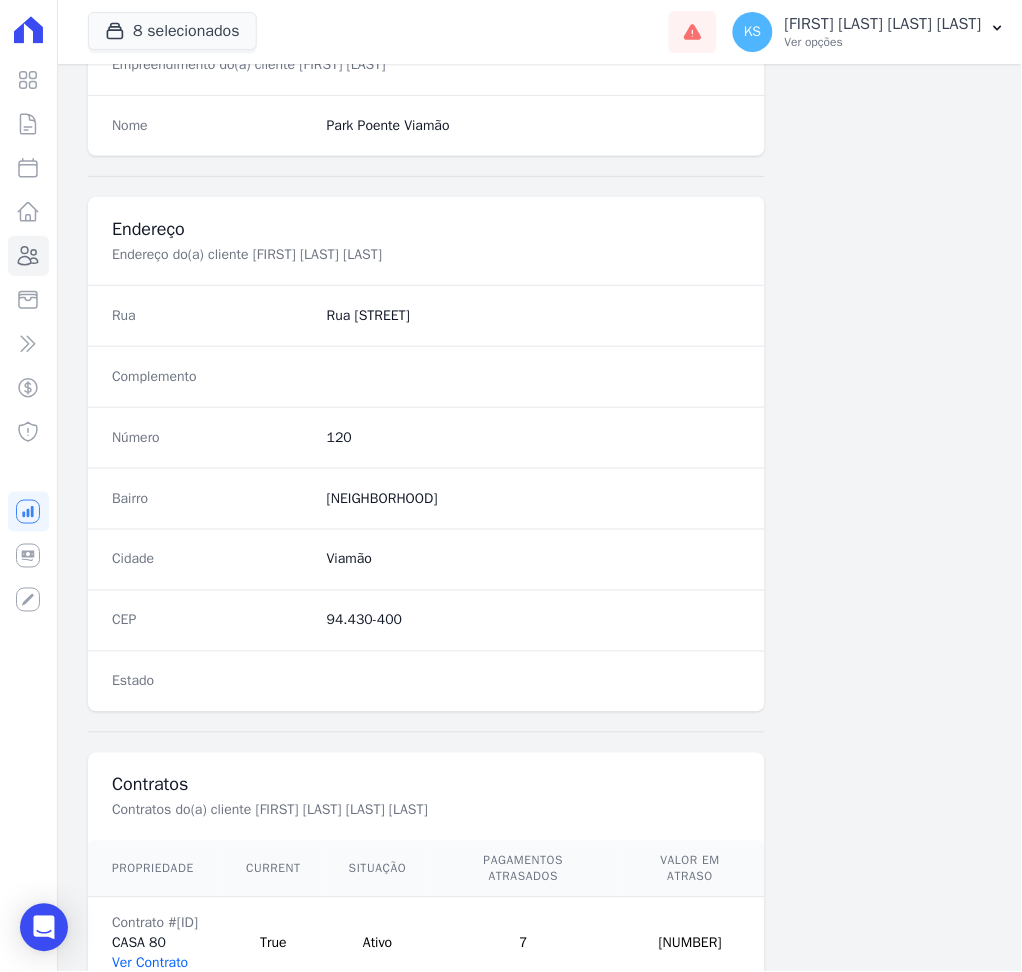 click on "Ver Contrato" at bounding box center (150, 963) 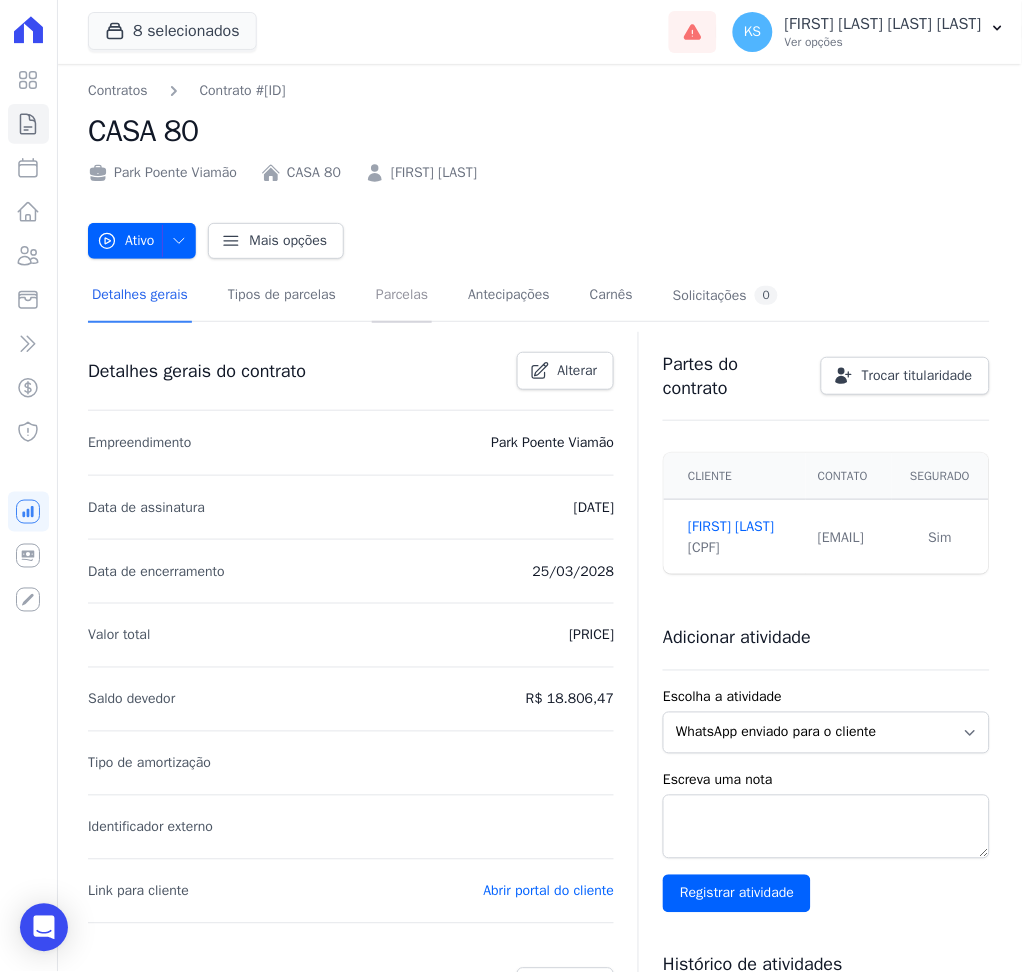 click on "Parcelas" at bounding box center [402, 296] 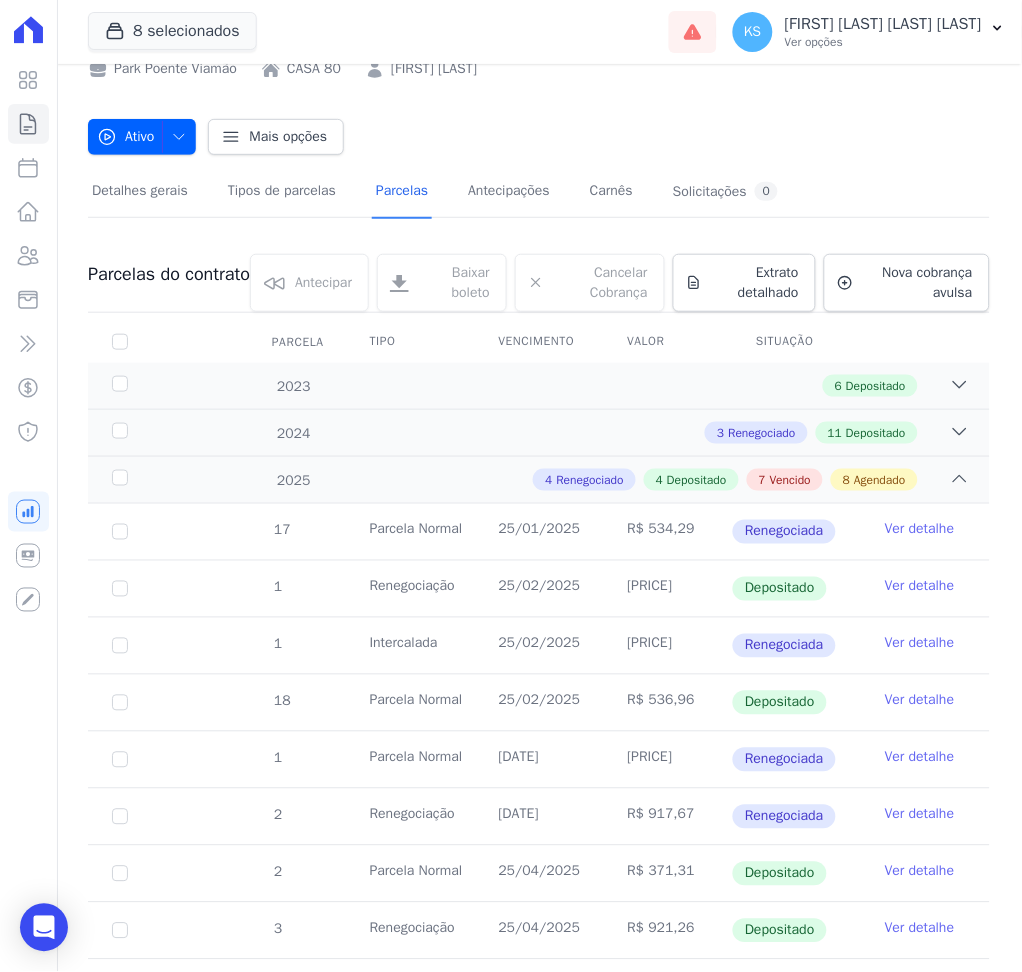 scroll, scrollTop: 51, scrollLeft: 0, axis: vertical 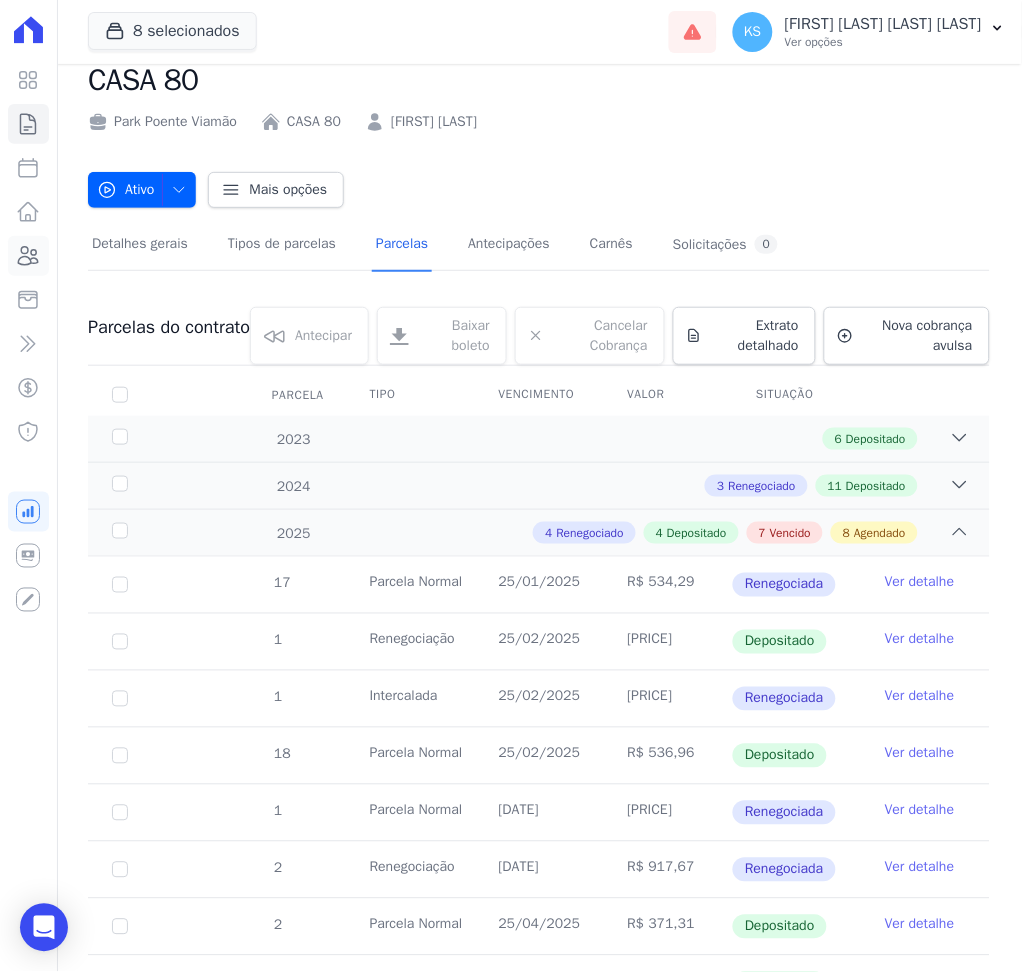 click on "Clientes" at bounding box center (28, 256) 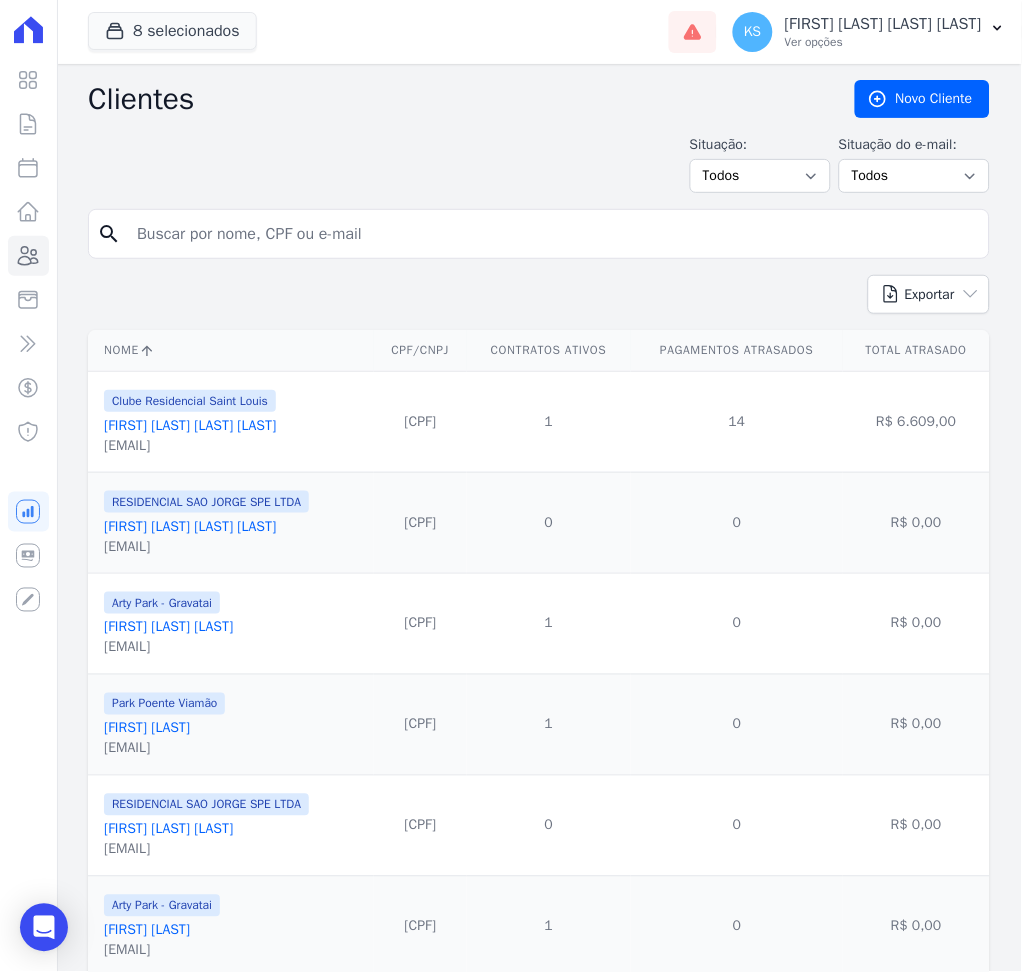 click at bounding box center [553, 234] 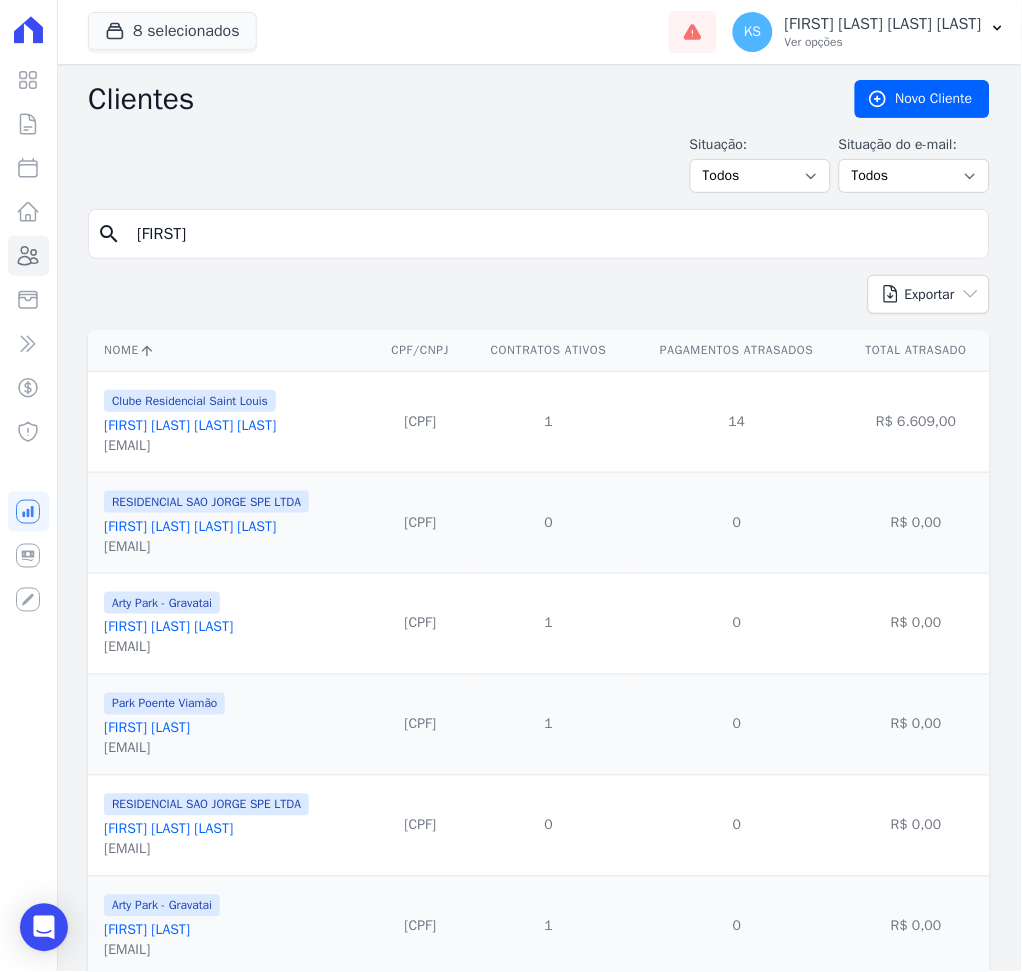 type on "[FIRST] [LAST]" 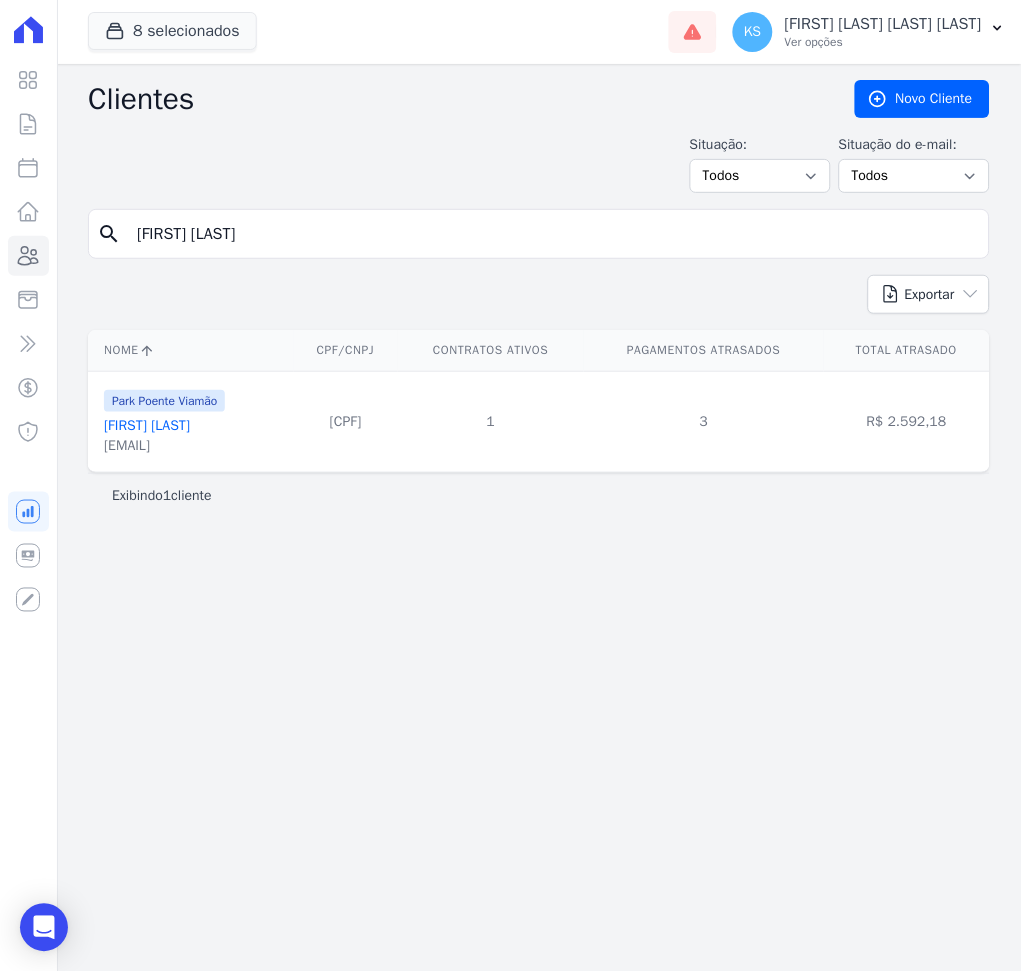 click on "[FIRST] [LAST]" at bounding box center (147, 425) 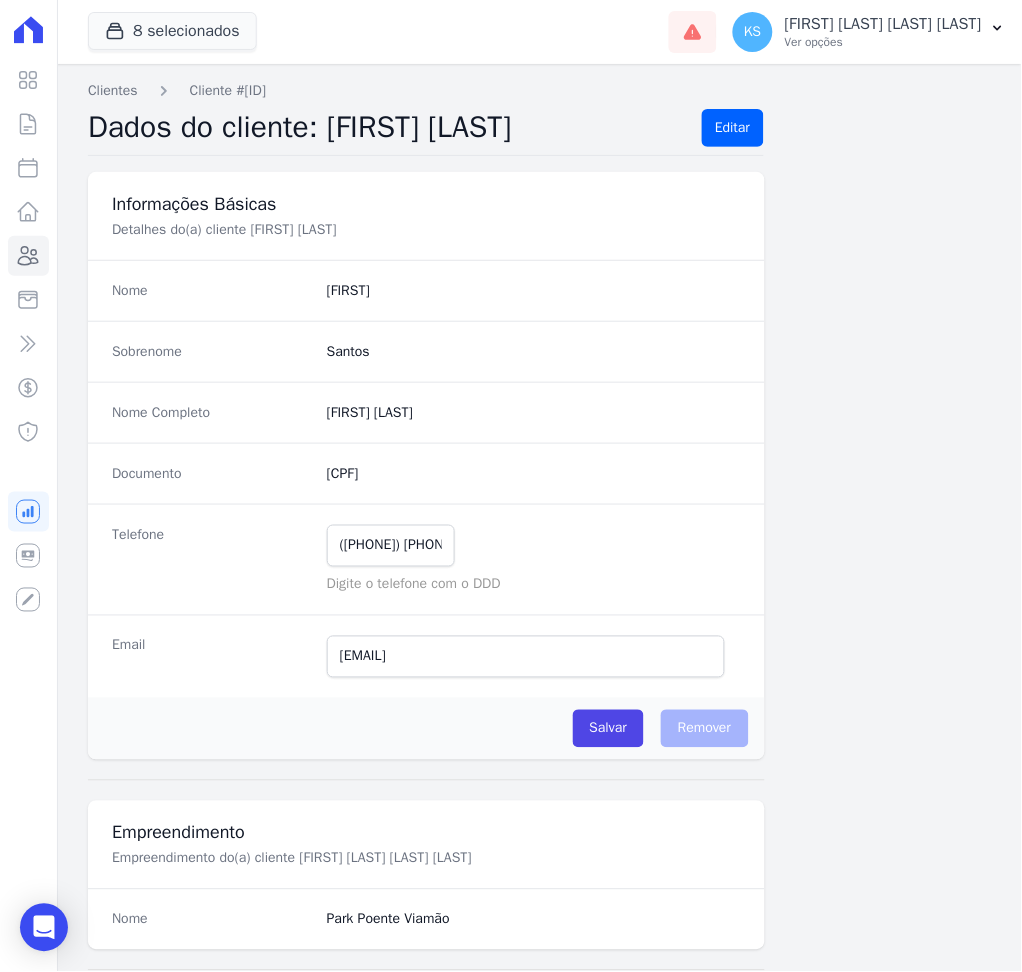 scroll, scrollTop: 916, scrollLeft: 0, axis: vertical 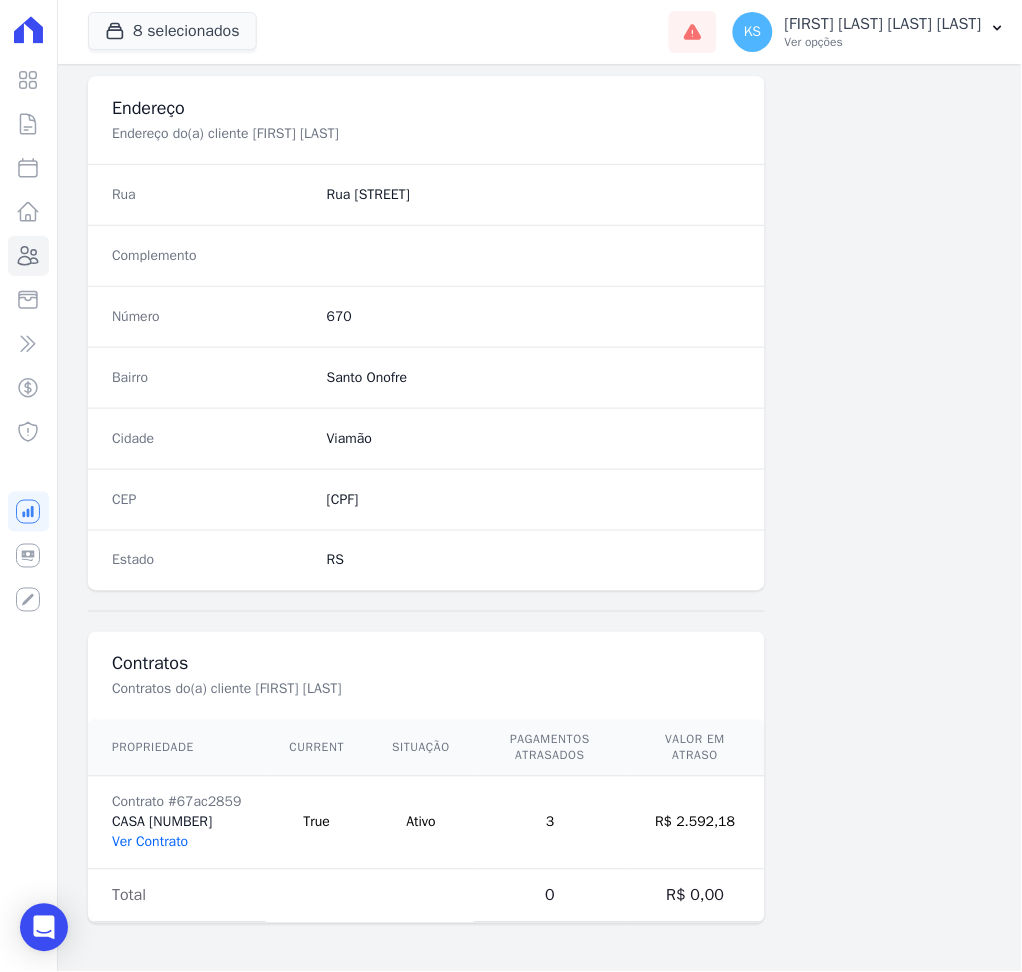 click on "Ver Contrato" at bounding box center [150, 842] 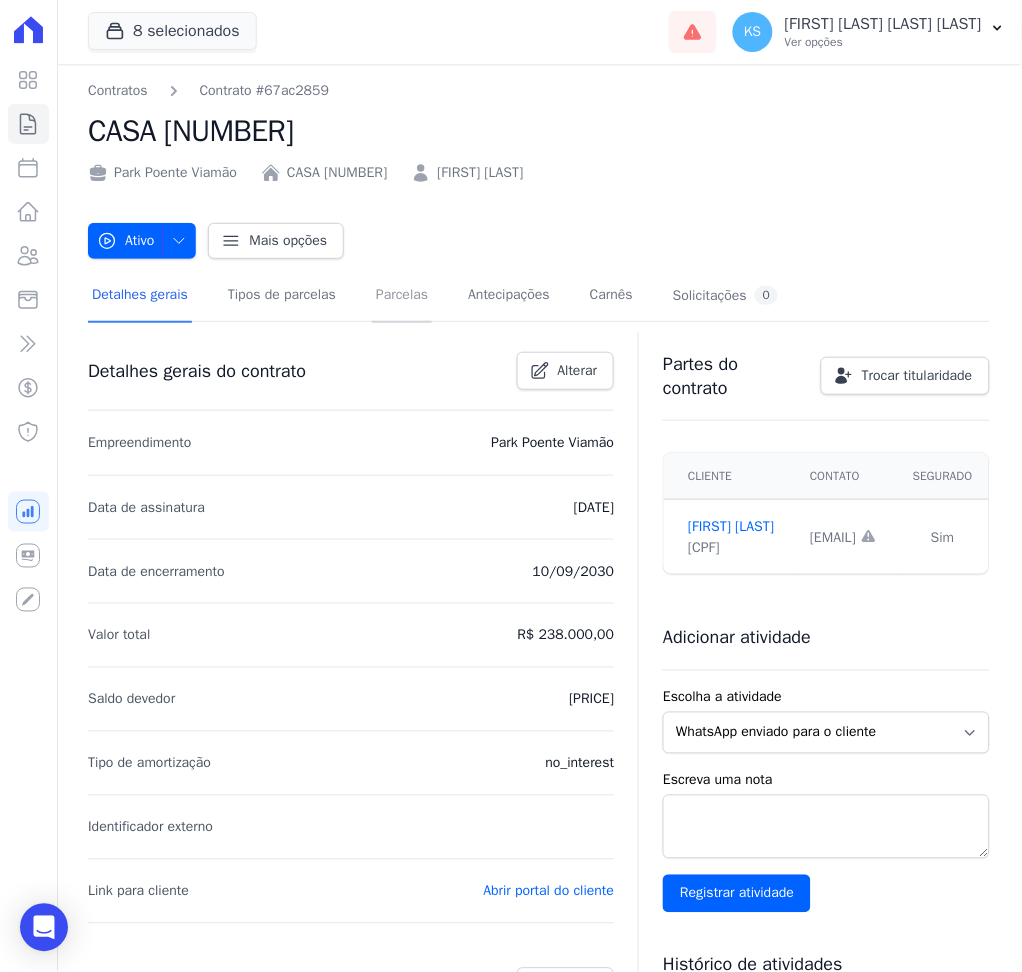 click on "Parcelas" at bounding box center [402, 296] 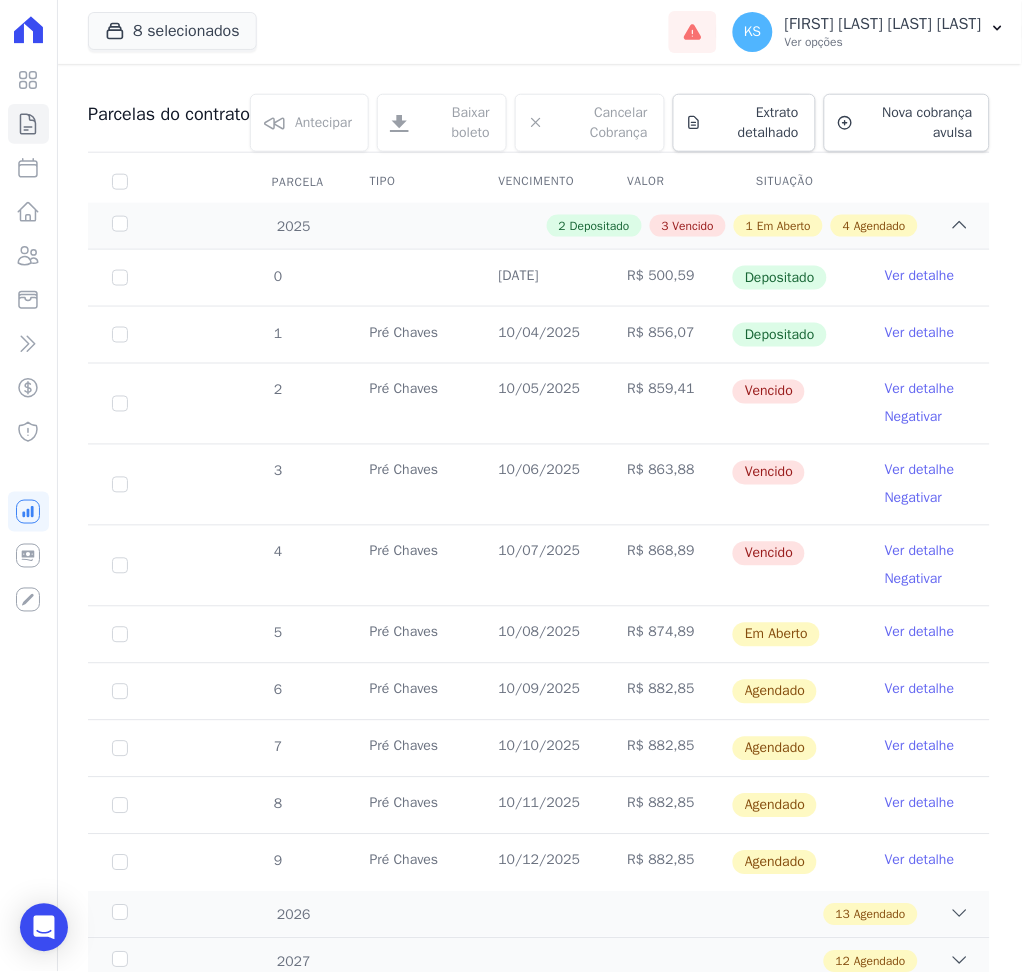 scroll, scrollTop: 279, scrollLeft: 0, axis: vertical 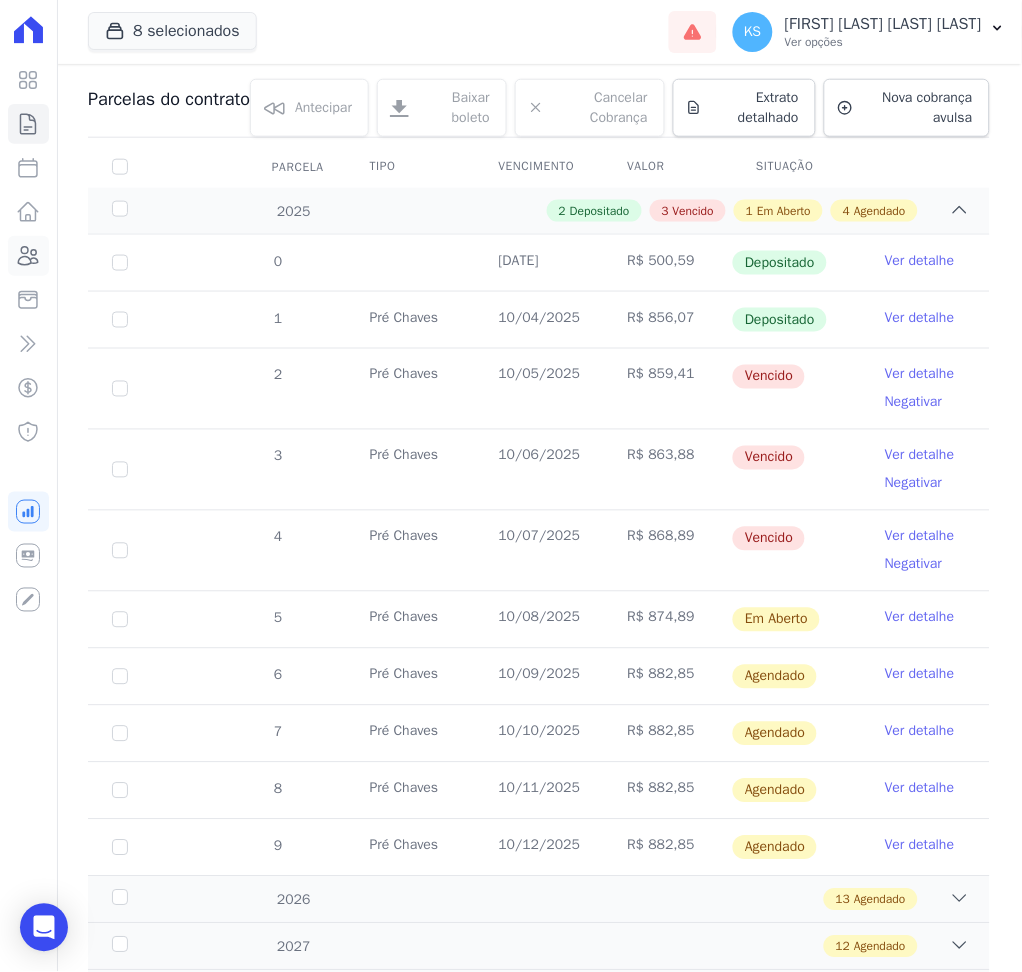 click 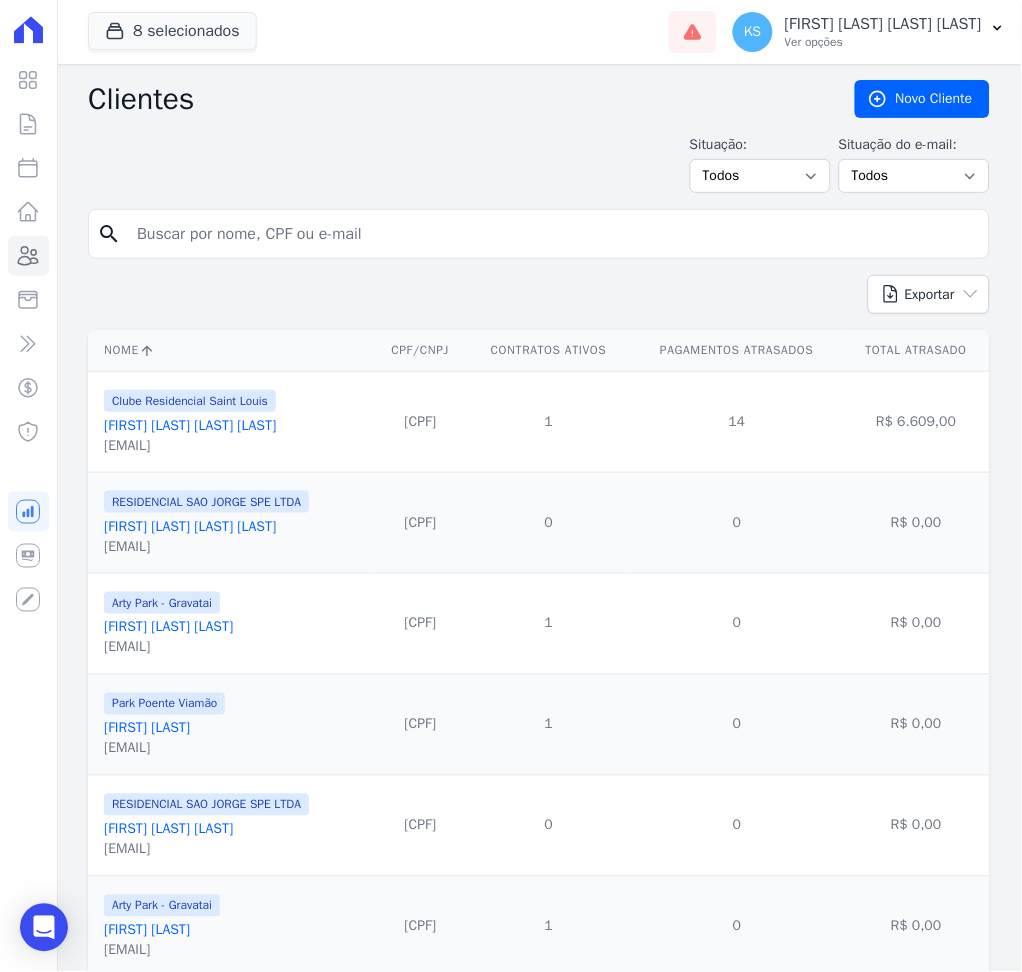 click at bounding box center (553, 234) 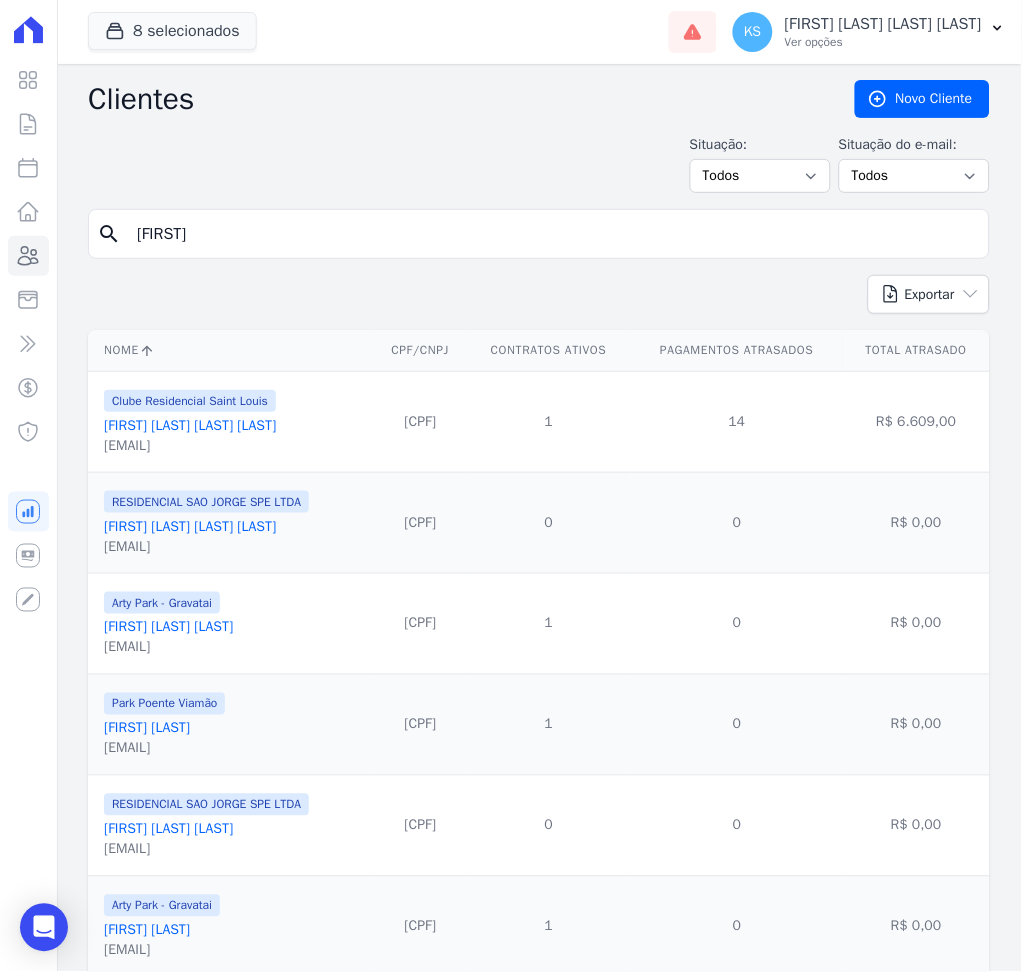 type on "[FIRST]" 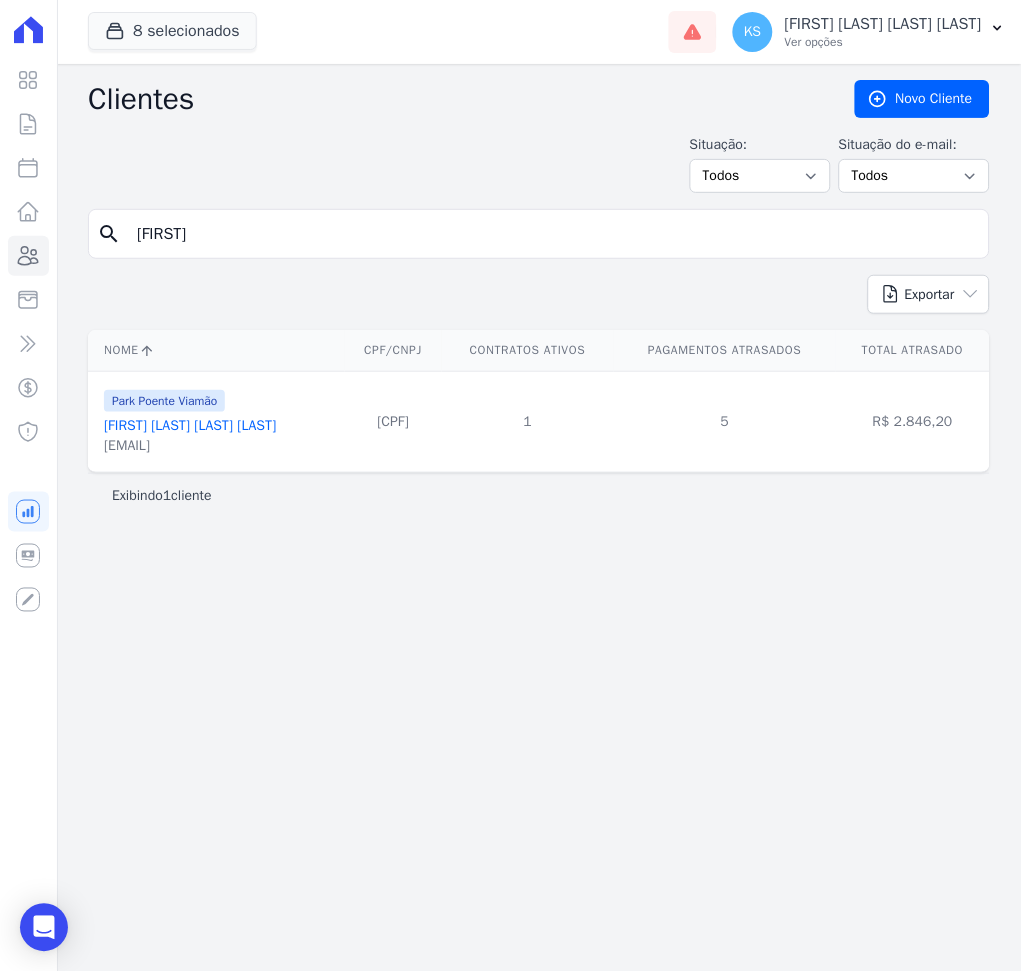 click on "[FIRST] [LAST] [LAST] [LAST]" at bounding box center [190, 425] 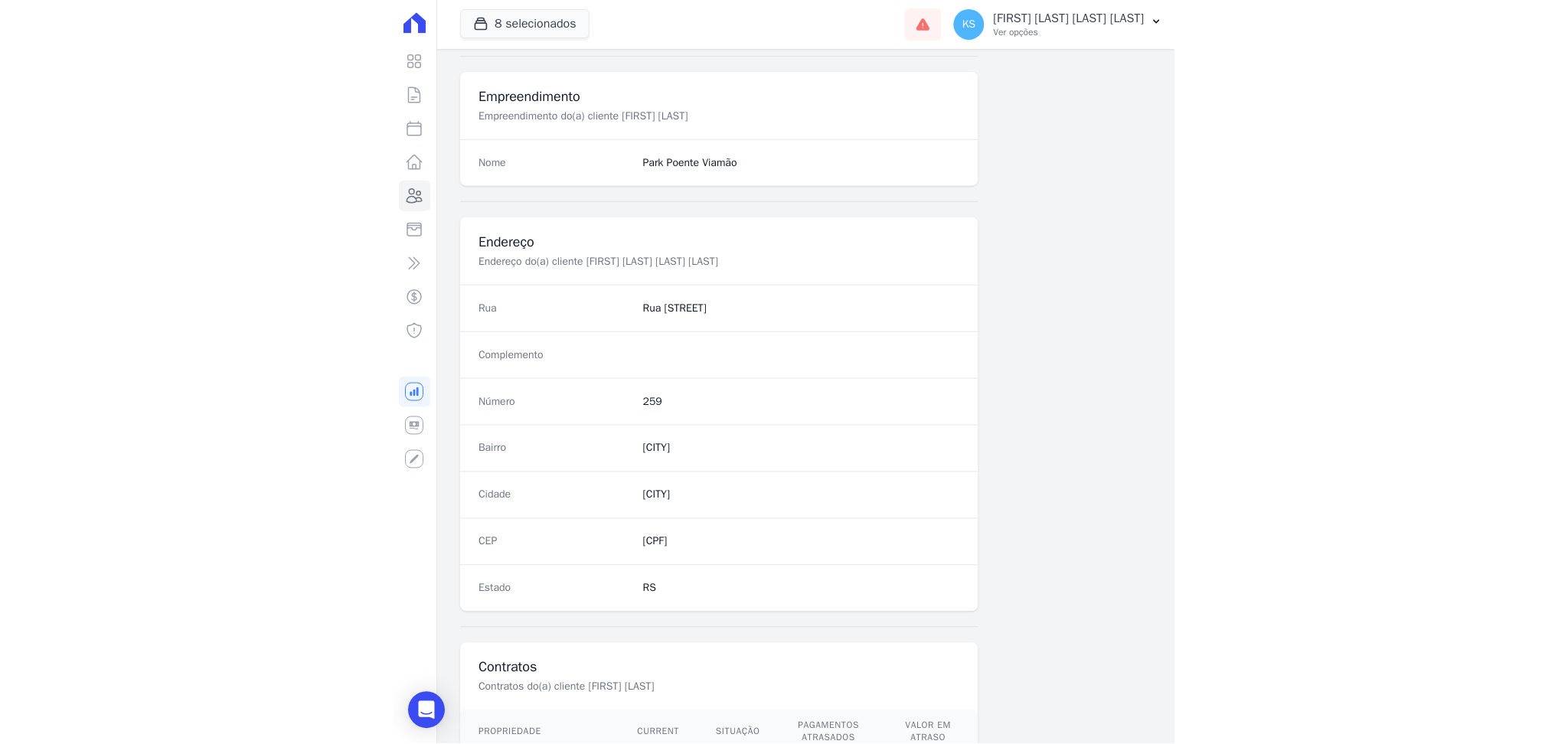 scroll, scrollTop: 701, scrollLeft: 0, axis: vertical 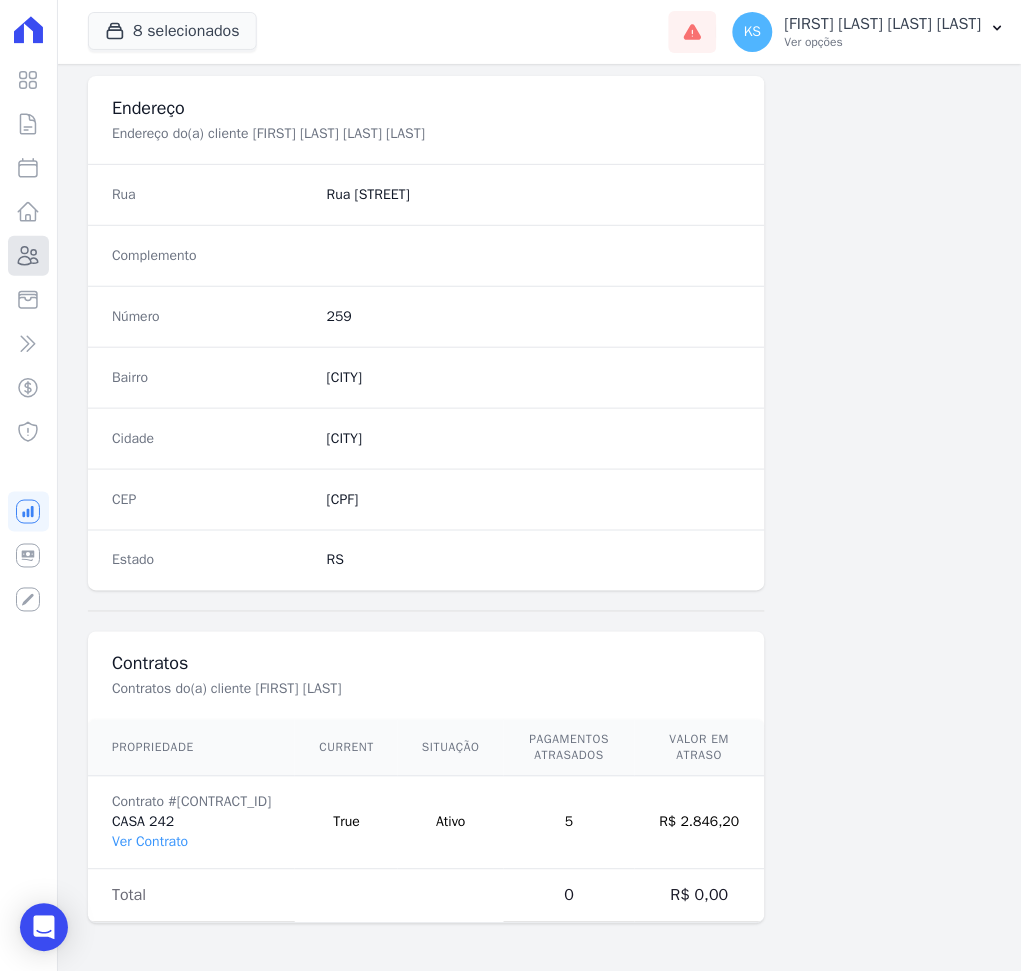 click 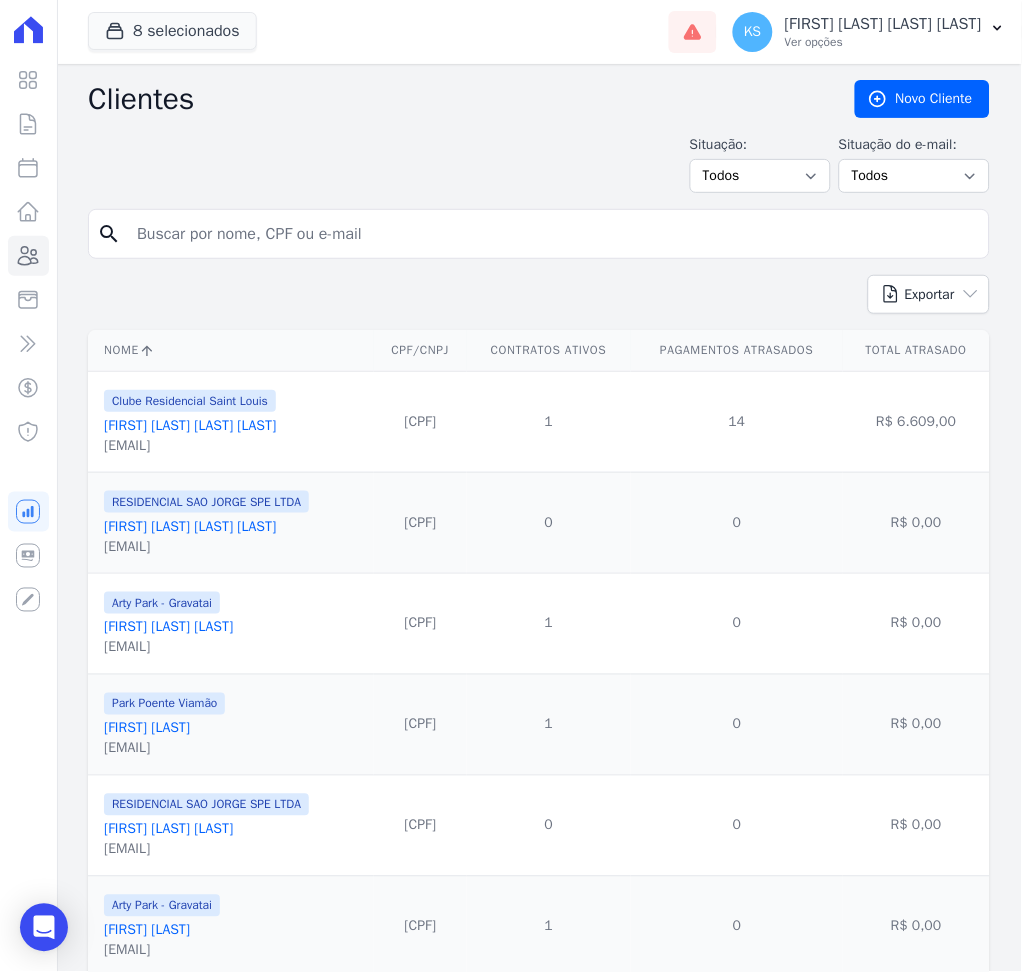 click at bounding box center [553, 234] 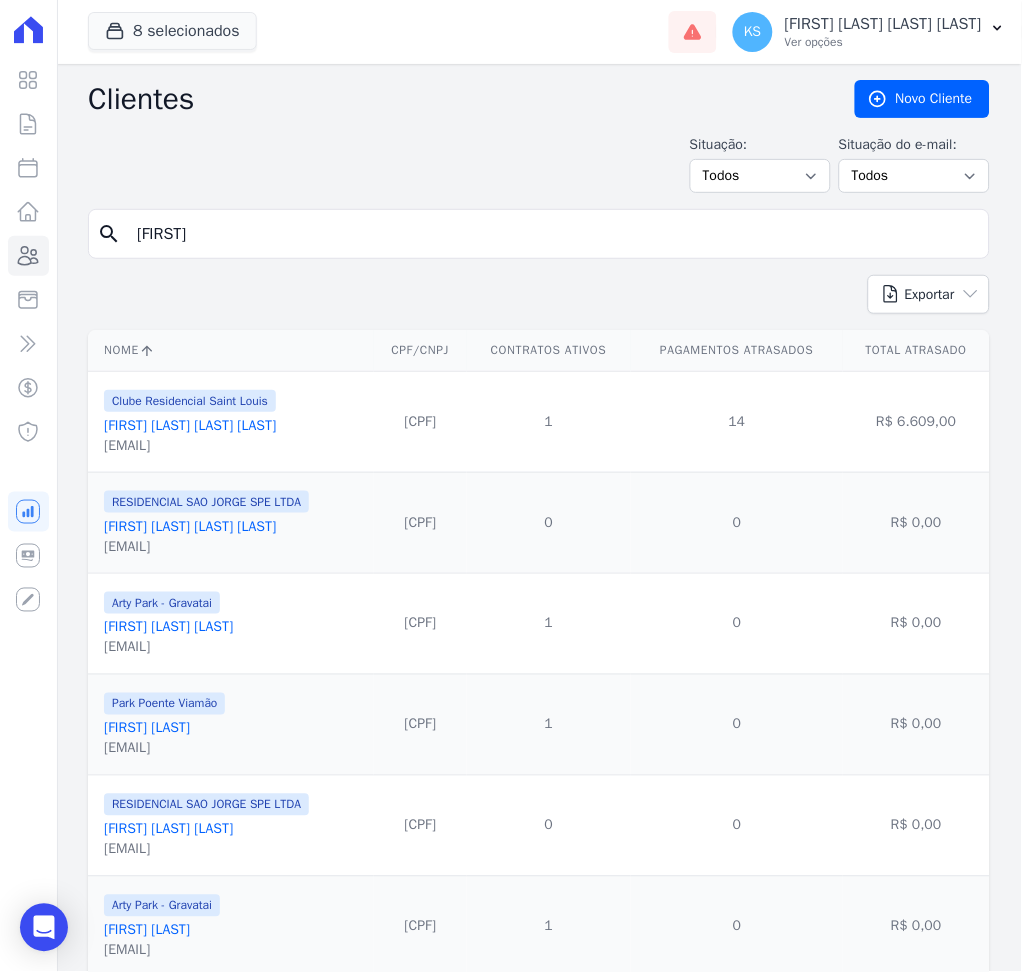 type on "[FIRST] [LAST]" 